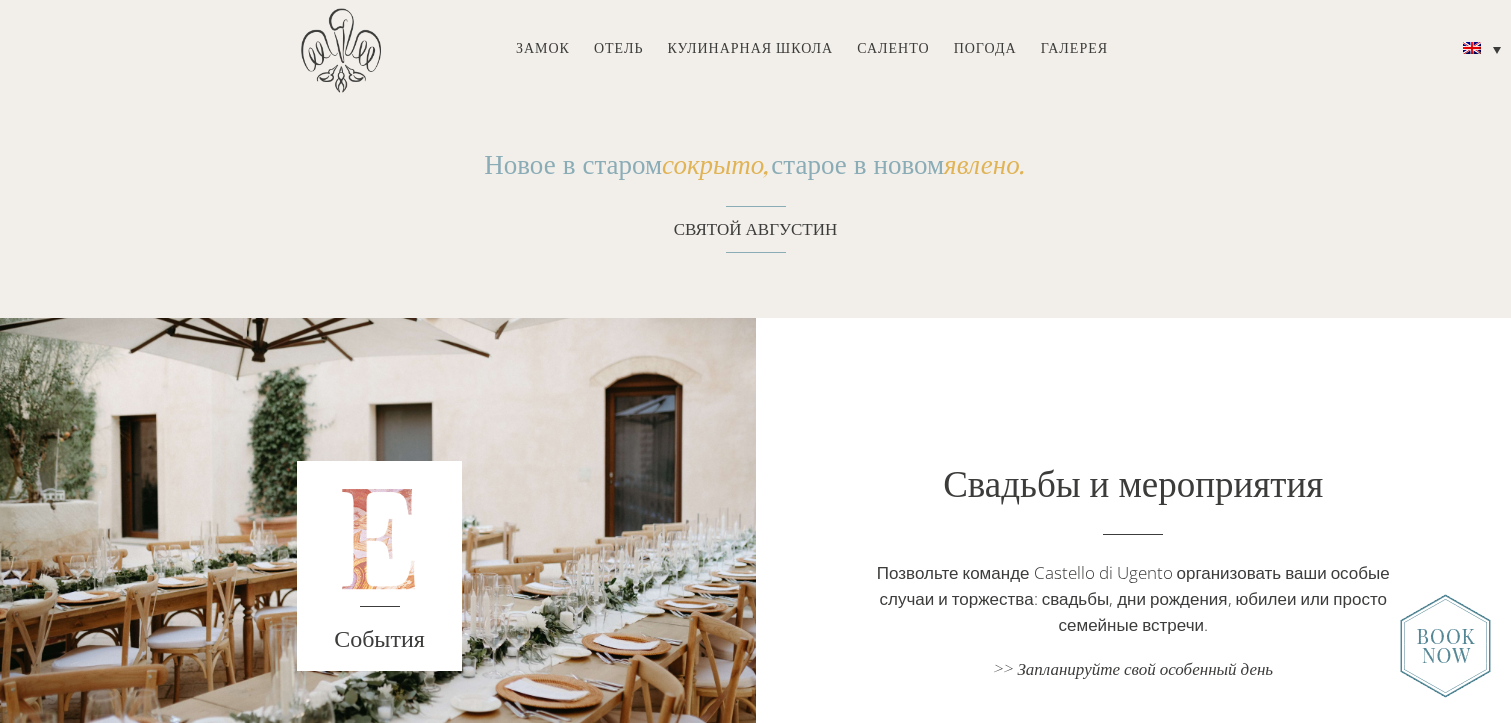scroll, scrollTop: 2580, scrollLeft: 0, axis: vertical 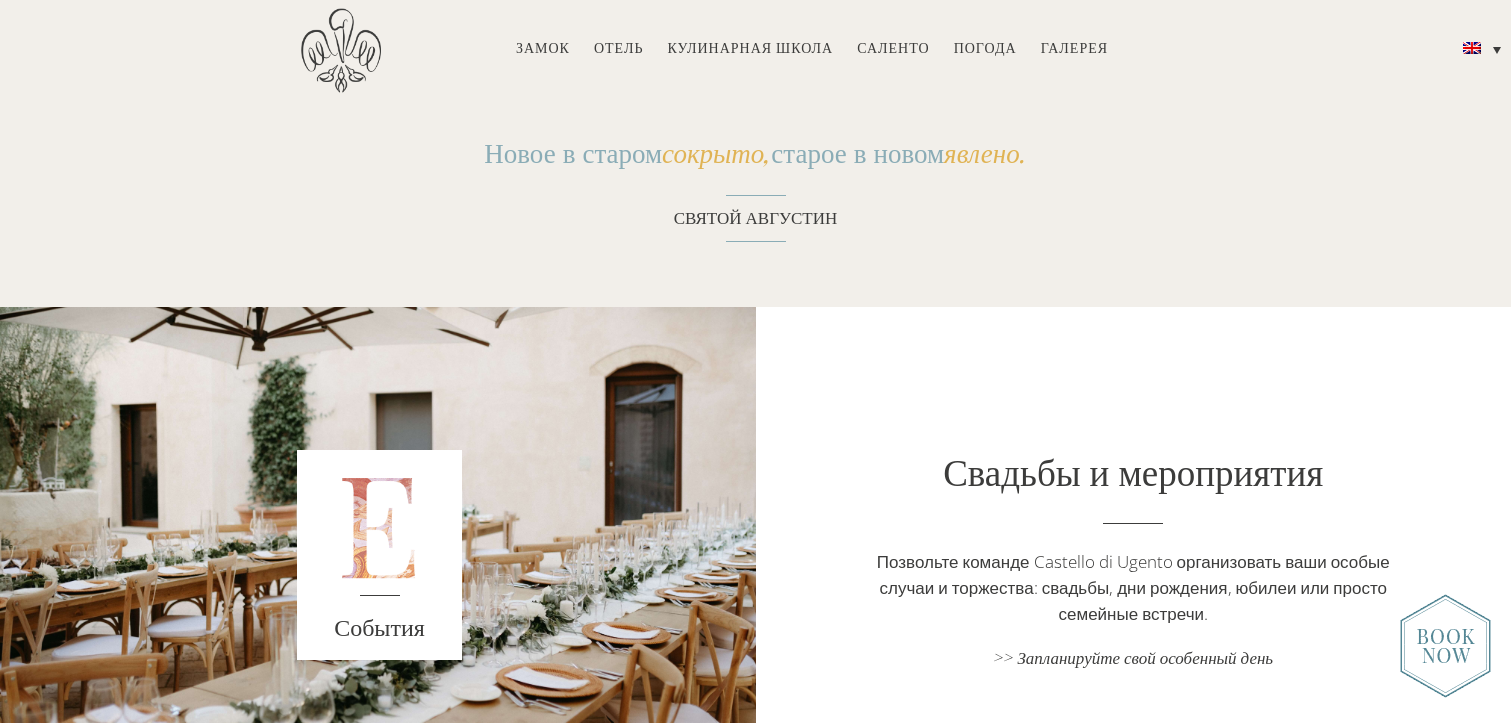 click on "Позвольте команде Castello di Ugento организовать ваши особые случаи и торжества: свадьбы, дни рождения, юбилеи или просто семейные встречи." at bounding box center [1133, 587] 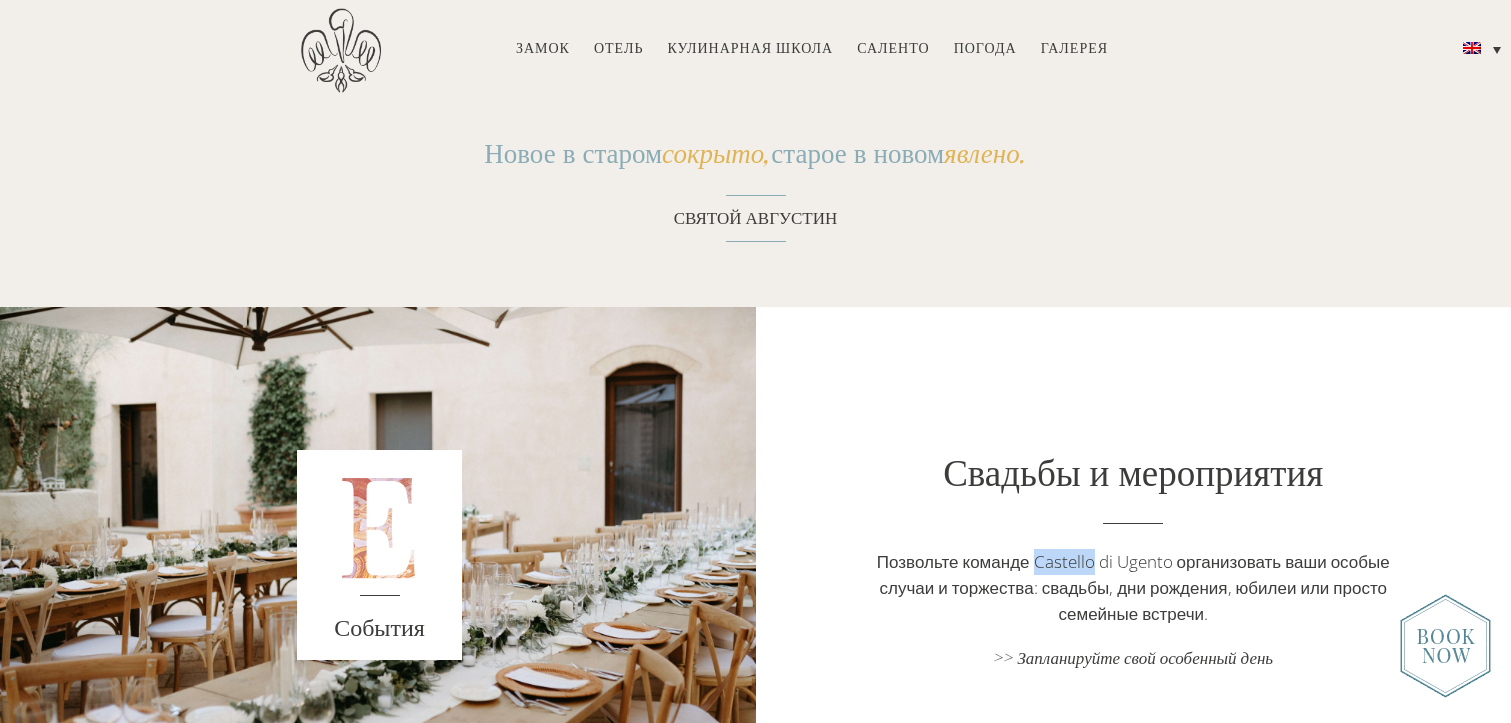 click on "Позвольте команде Castello di Ugento организовать ваши особые случаи и торжества: свадьбы, дни рождения, юбилеи или просто семейные встречи." at bounding box center (1133, 587) 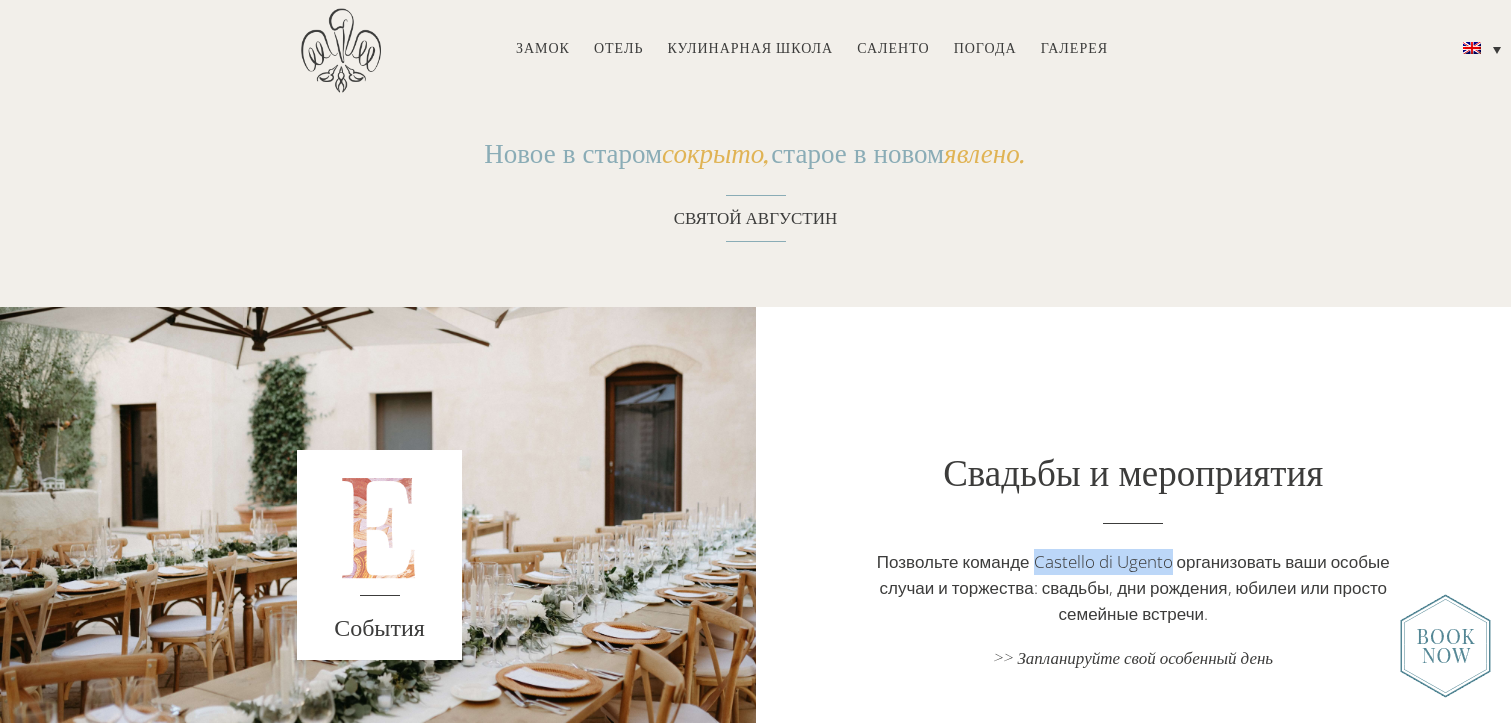 copy on "Castello di Ugento" 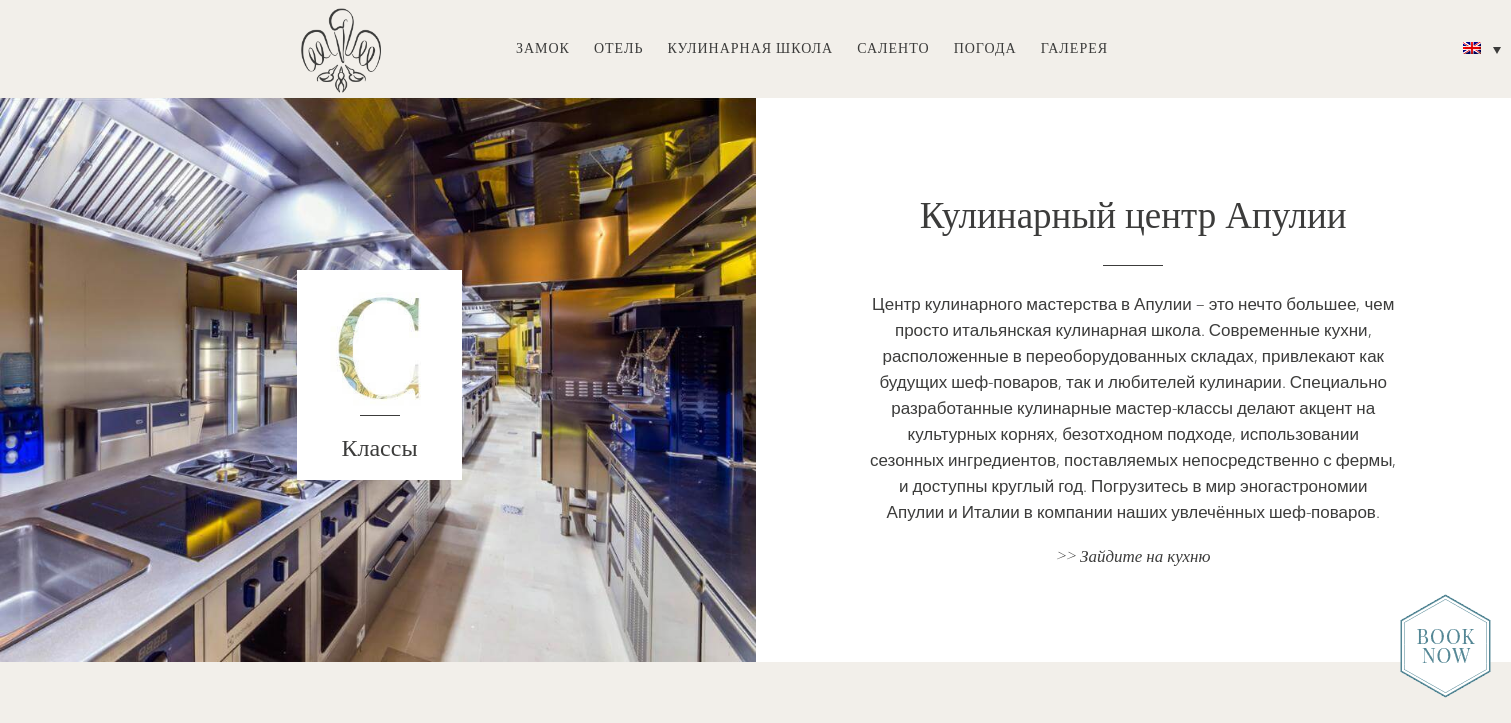 scroll, scrollTop: 1949, scrollLeft: 0, axis: vertical 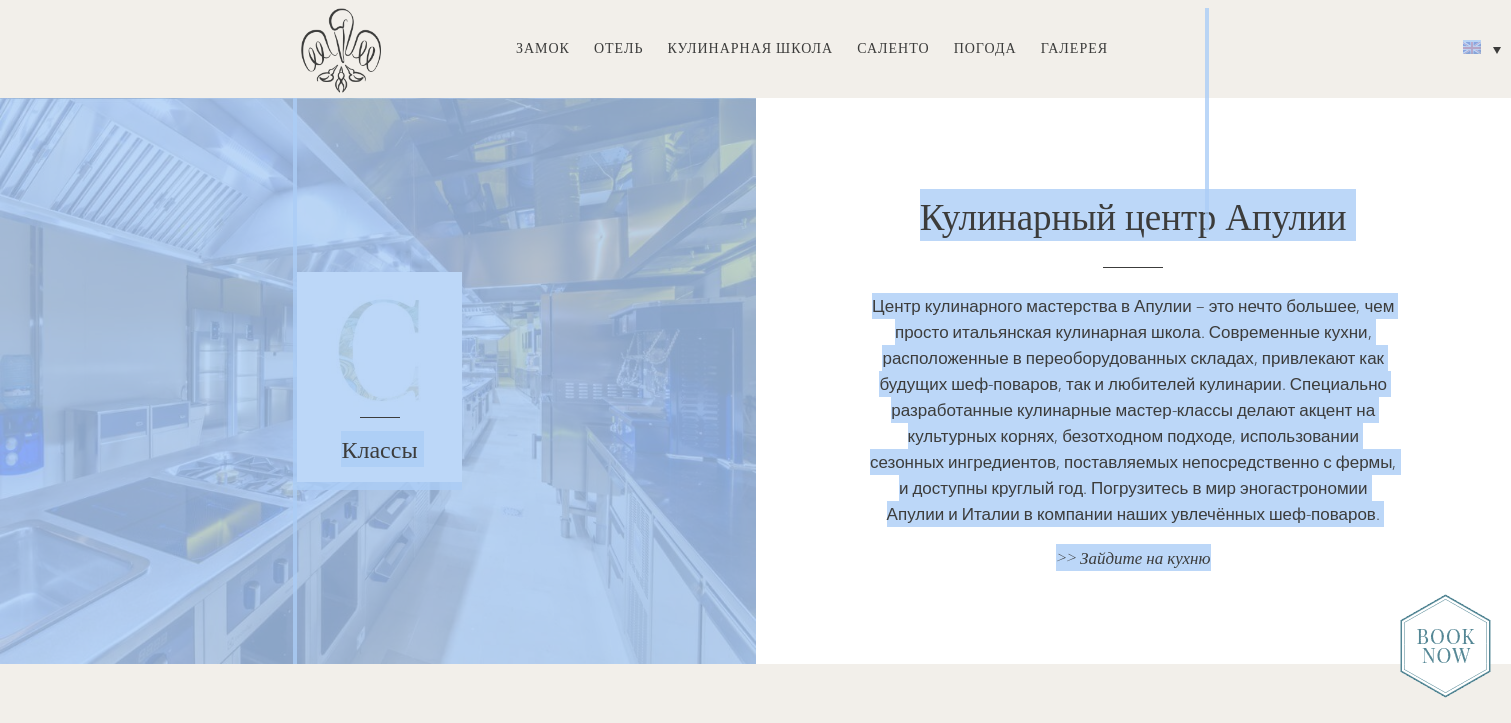 copy on "Семейный дом открывает свои двери    в Саленто, Апулия, Италия
Коллекция искусства, истории и кулинарных страстей
Отель
Отель Кастелло ди Удженто
Роскошный пятизвездочный отель, превращенный в «исторический памятник», с девятью современными люксами, расположенными в древних стенах. Полный спектр услуг консьержа, организующего индивидуальные мероприятия для знакомства с Саленто с привилегированным доступом. На окраине города оливковые рощи, простирающиеся до горизонта, окружают самые красивые итальянские побережья: от белых песчаных пляжей и кристально чистых вод Ионического моря до скал и гротов впечатляющего Адриатического побережья.
>> Кастелло ди Удженто – Оставайся с нами
Il Tempo Nuovo
Отличительная черта ресторана Il Tempo Nuovo  в замке  — сочетание традиционной апулийской кухни и современной изысканности благодаря умелым рукам и таланту нашего шеф-повара. Пусть обеденный зал на вершине нормандской башни с прозрачным хрустальным полом или приглушённо о..." 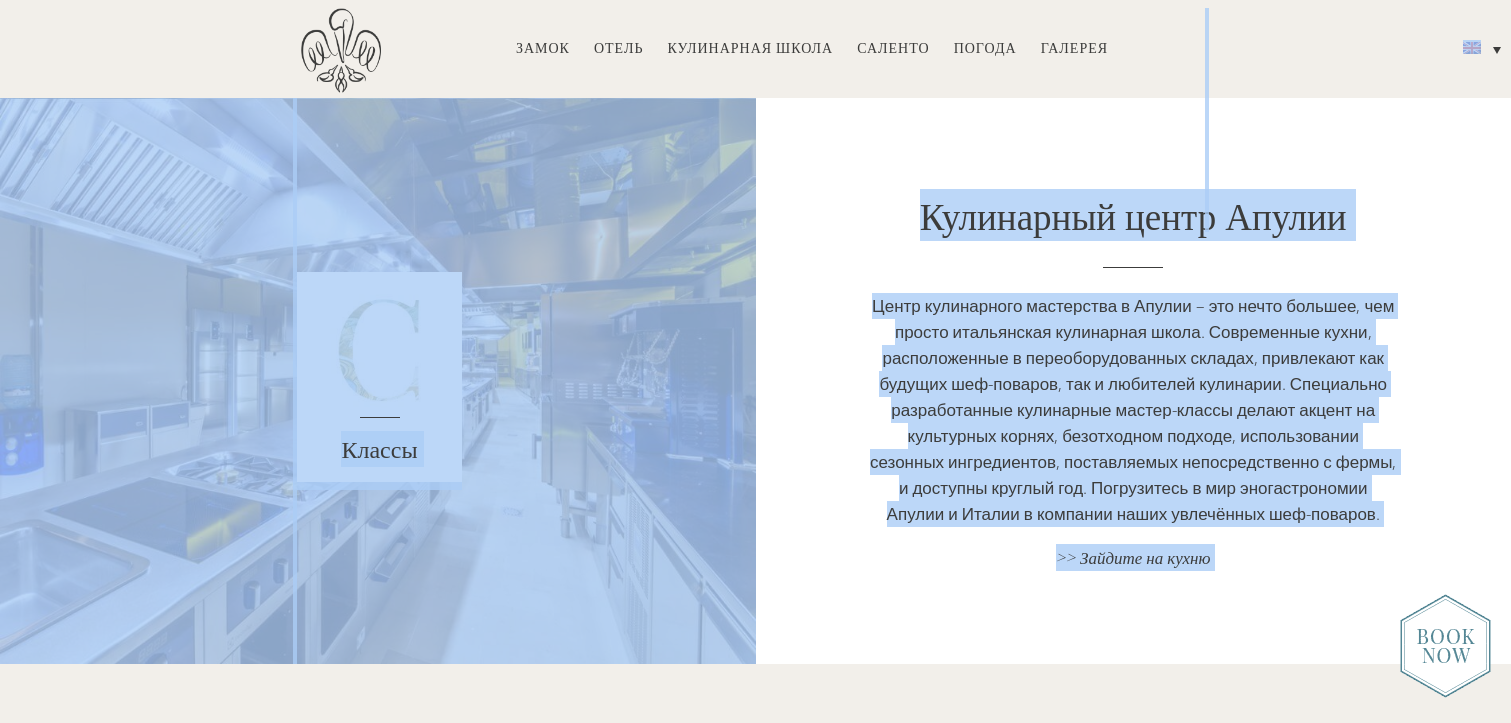 drag, startPoint x: 1231, startPoint y: 571, endPoint x: 922, endPoint y: 215, distance: 471.399 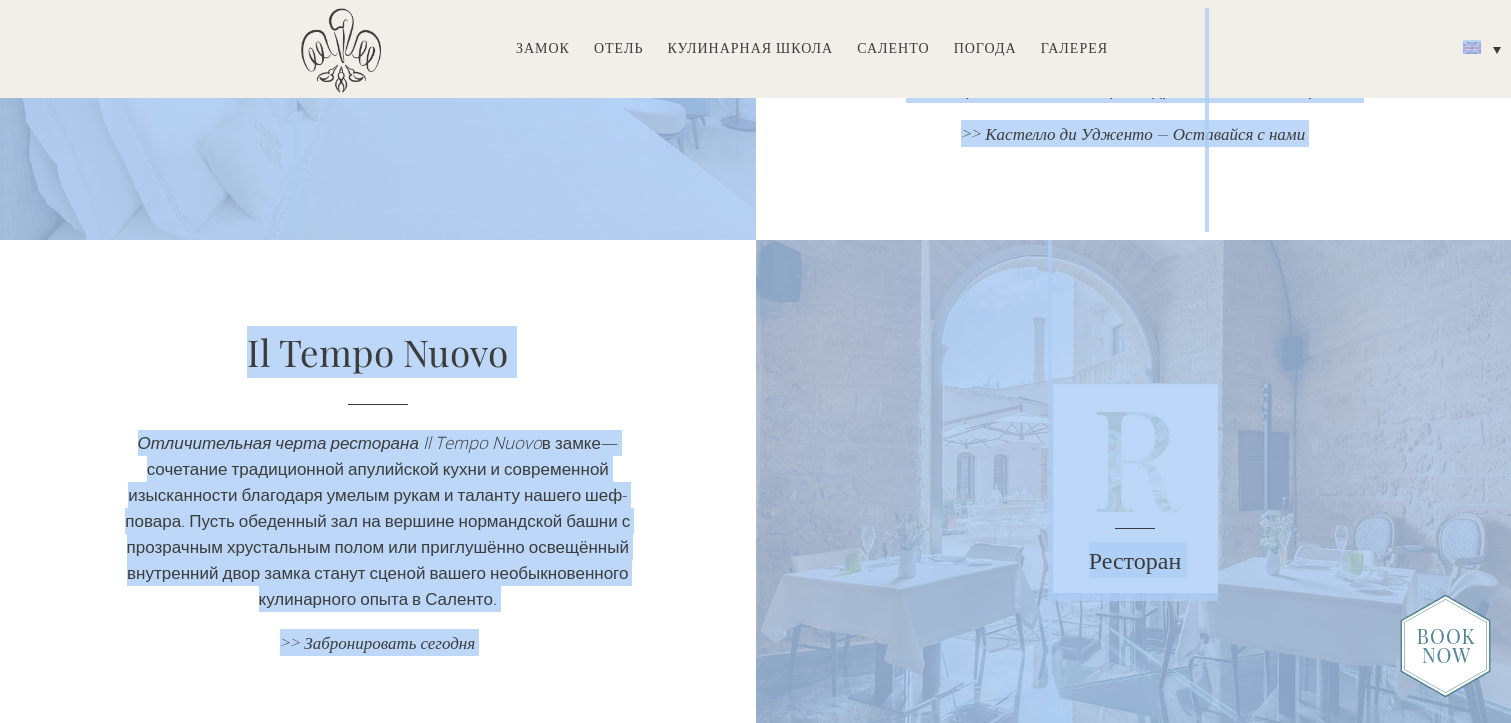 scroll, scrollTop: 1280, scrollLeft: 0, axis: vertical 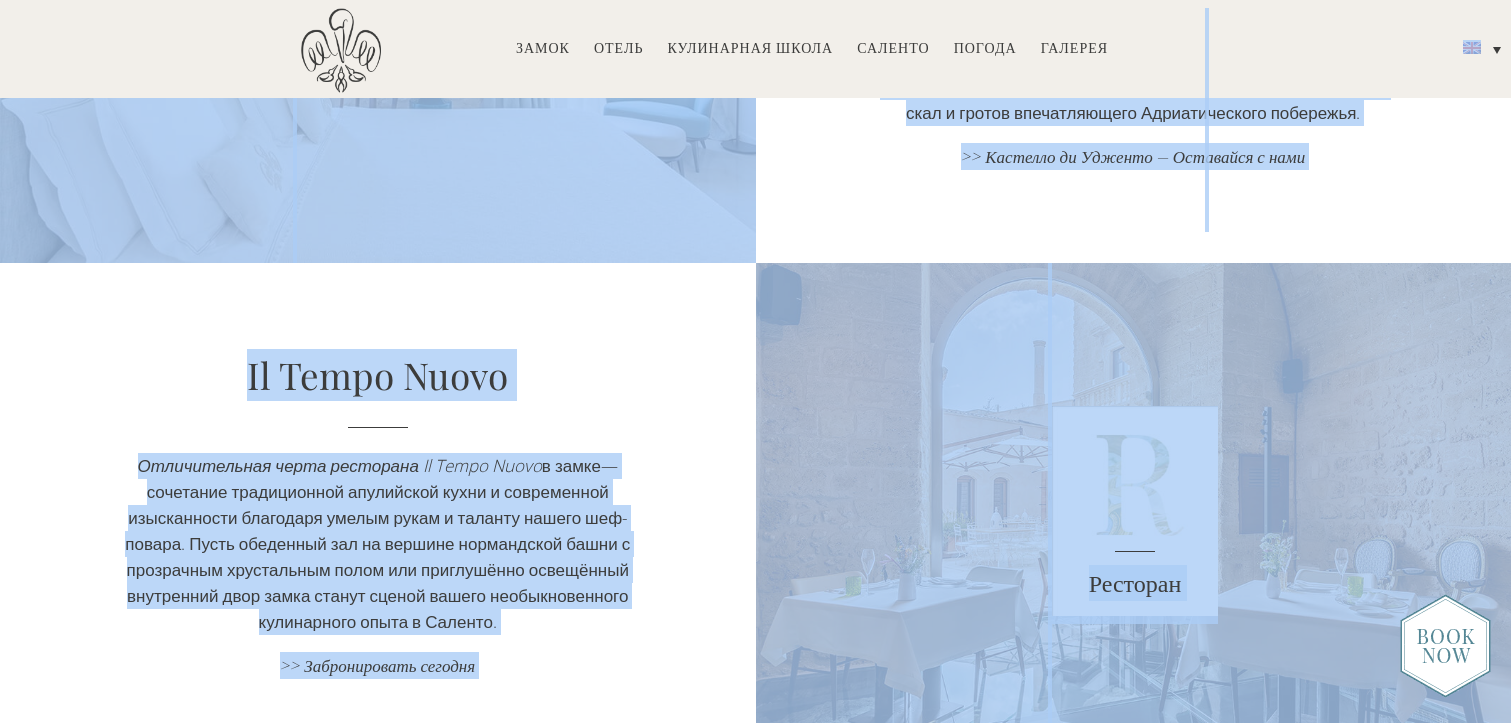 click on "Замок" at bounding box center (543, 47) 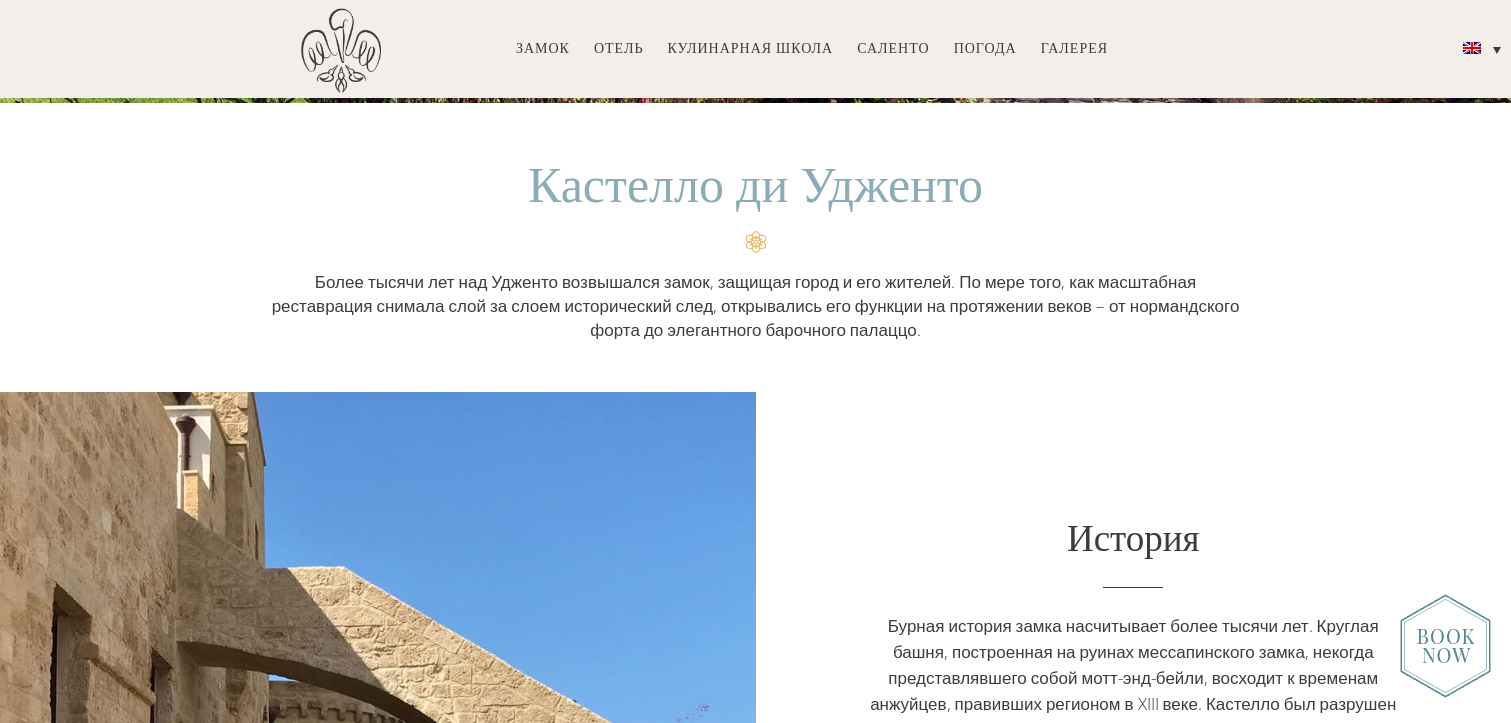 scroll, scrollTop: 523, scrollLeft: 0, axis: vertical 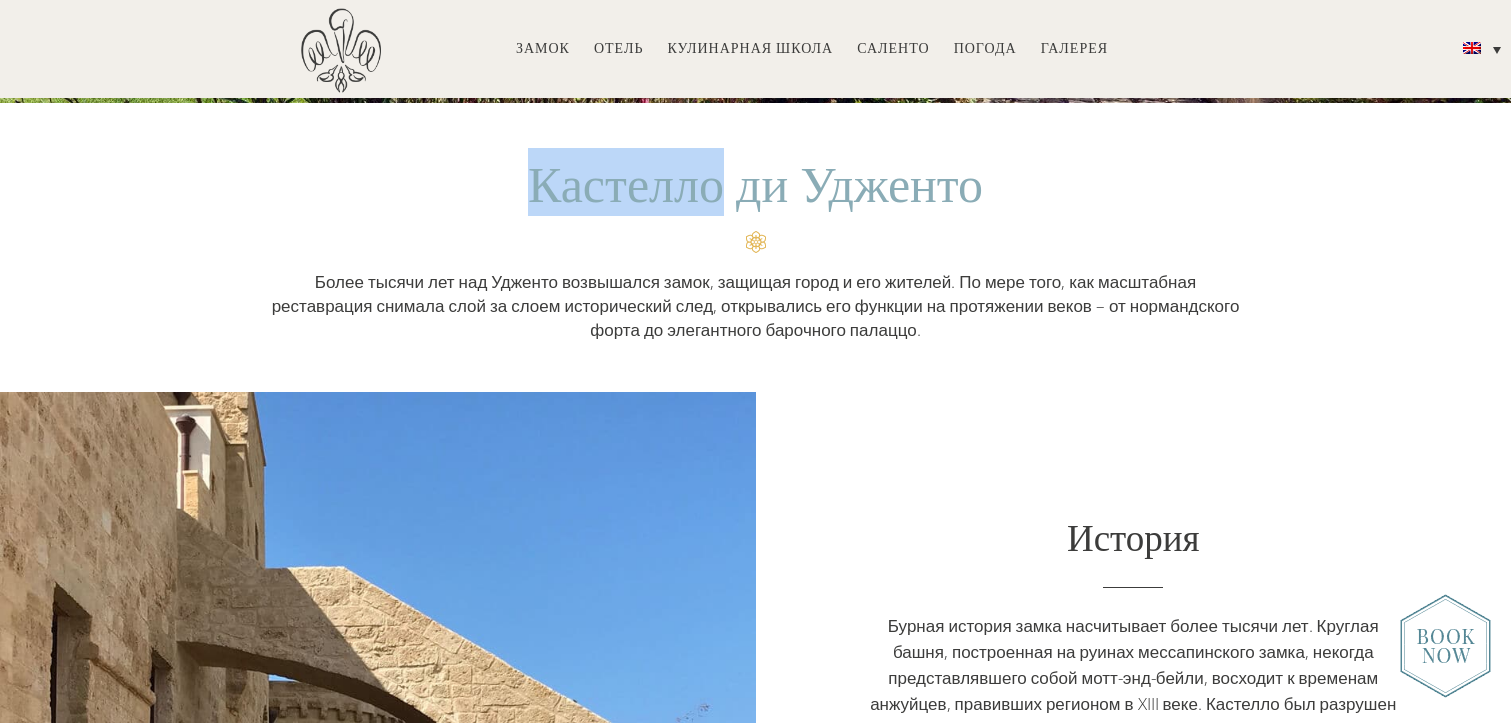click on "[ORGANIZATION]" at bounding box center [755, 181] 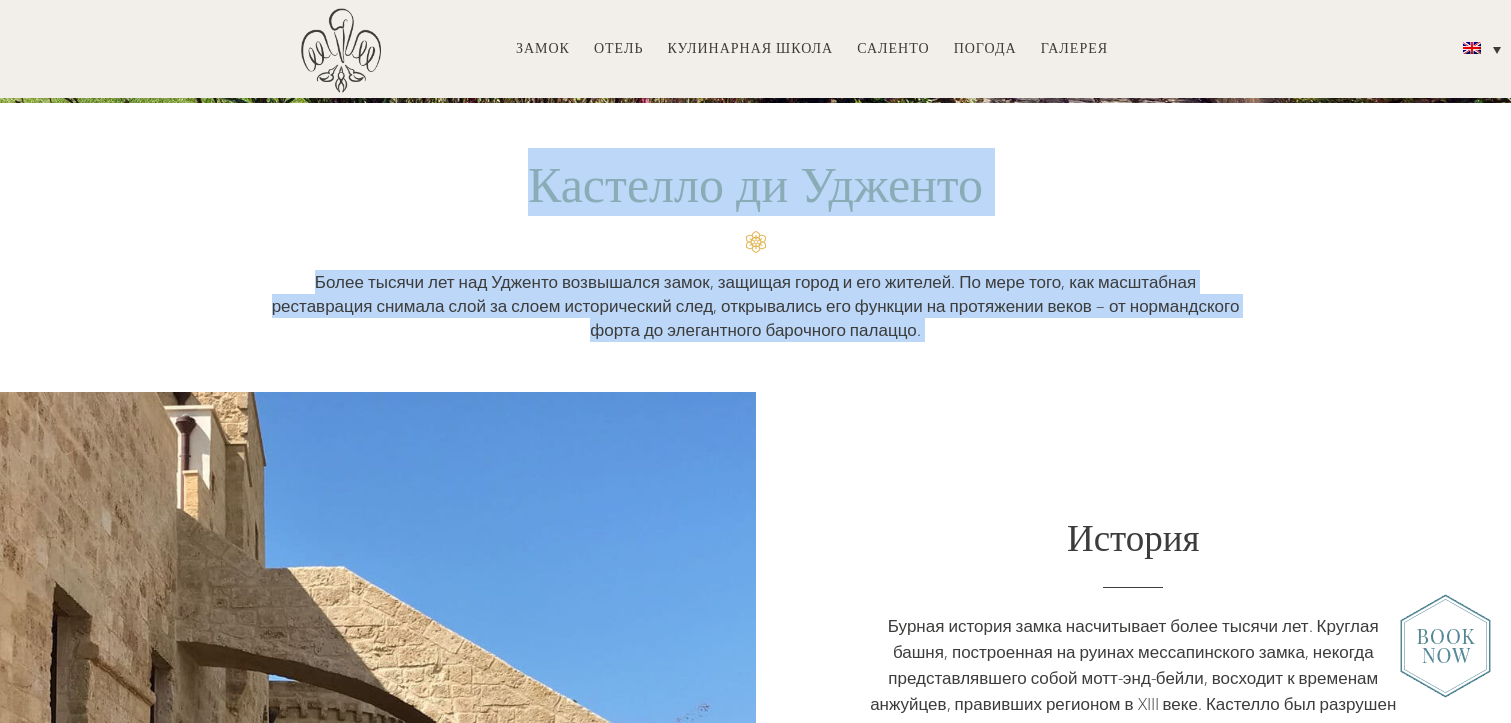 click on "Более тысячи лет над Удженто возвышался замок, защищая город и его жителей. По мере того, как масштабная реставрация снимала слой за слоем исторический след, открывались его функции на протяжении веков – от нормандского форта до элегантного барочного палаццо." at bounding box center [756, 306] 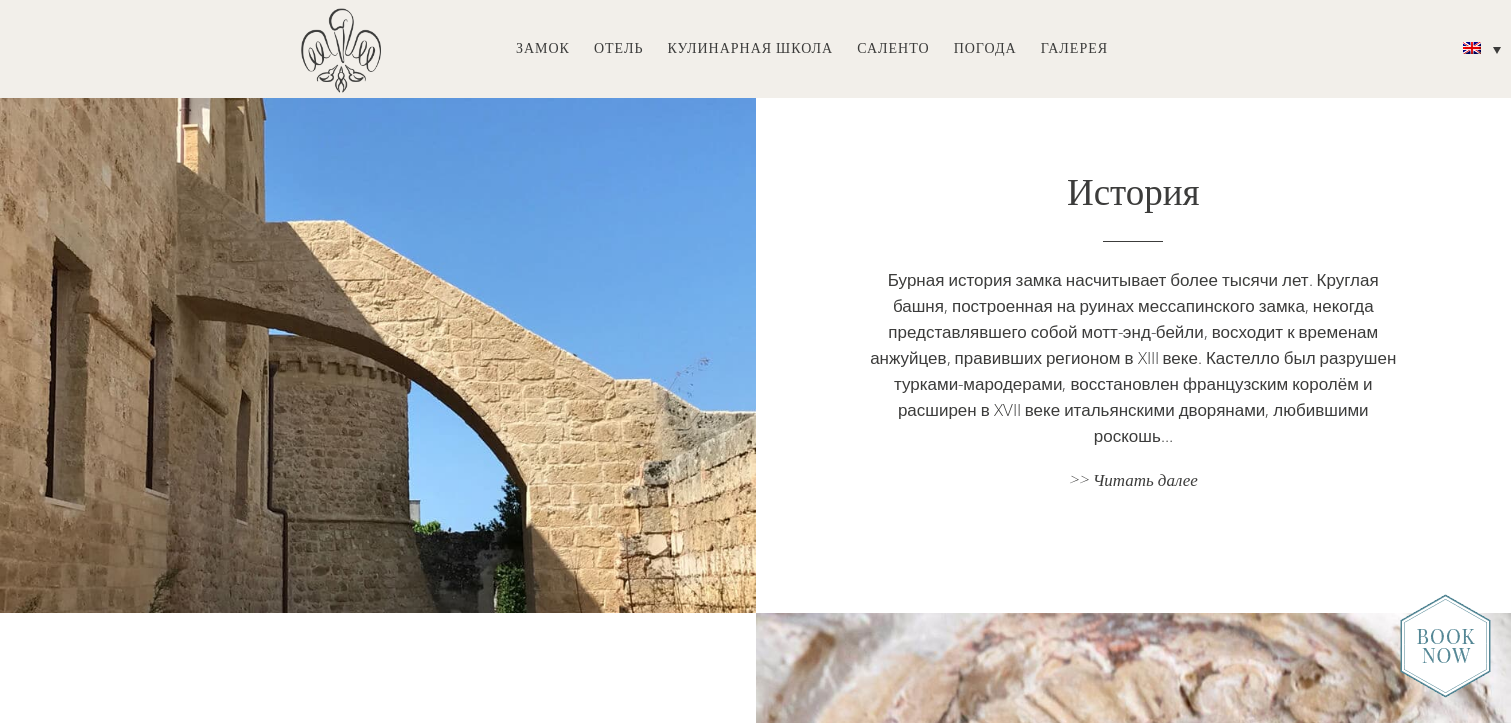 scroll, scrollTop: 912, scrollLeft: 0, axis: vertical 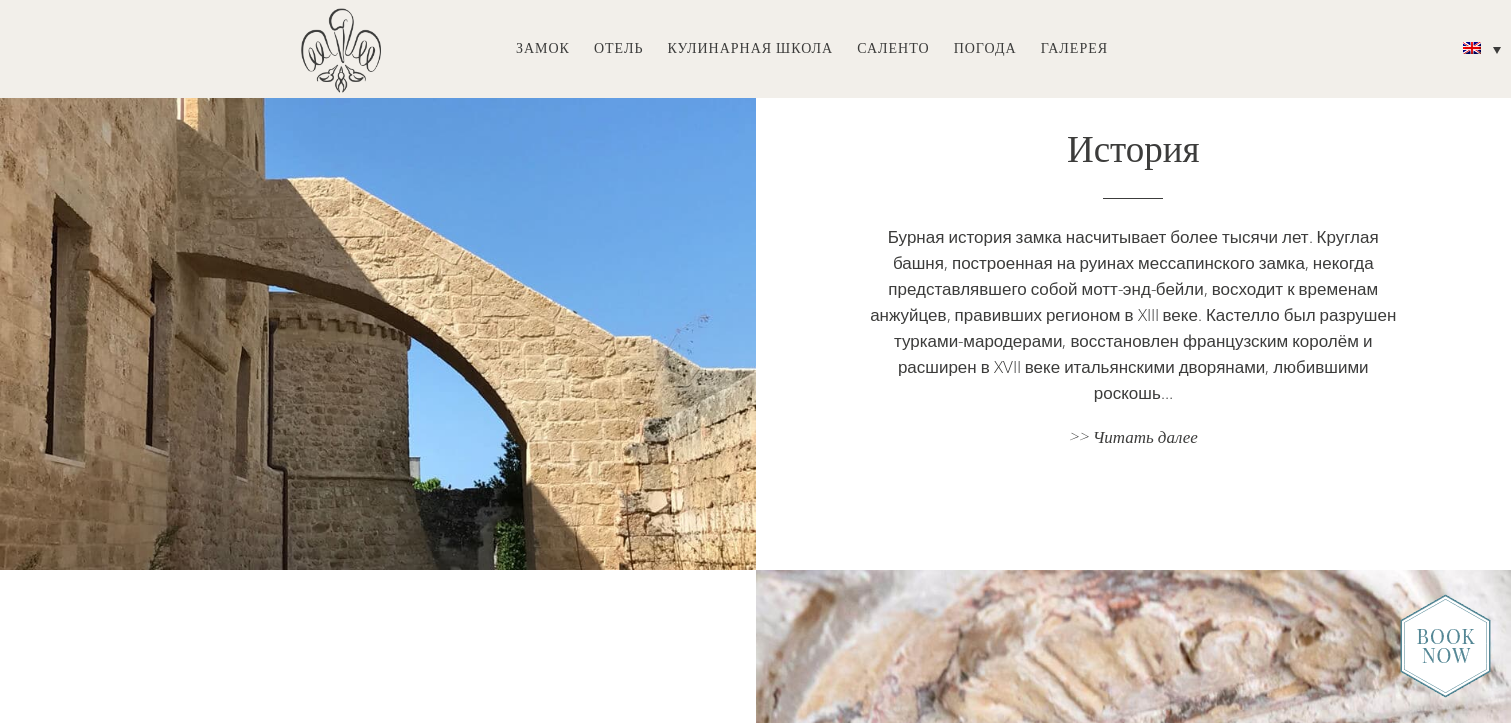 click on "Бурная история замка насчитывает более тысячи лет. Круглая башня, построенная на руинах мессапинского замка, некогда представлявшего собой мотт-энд-бейли, восходит к временам анжуйцев, правивших регионом в XIII веке. Кастелло был разрушен турками-мародерами, восстановлен французским королём и расширен в XVII веке итальянскими дворянами, любившими роскошь…" at bounding box center [1133, 315] 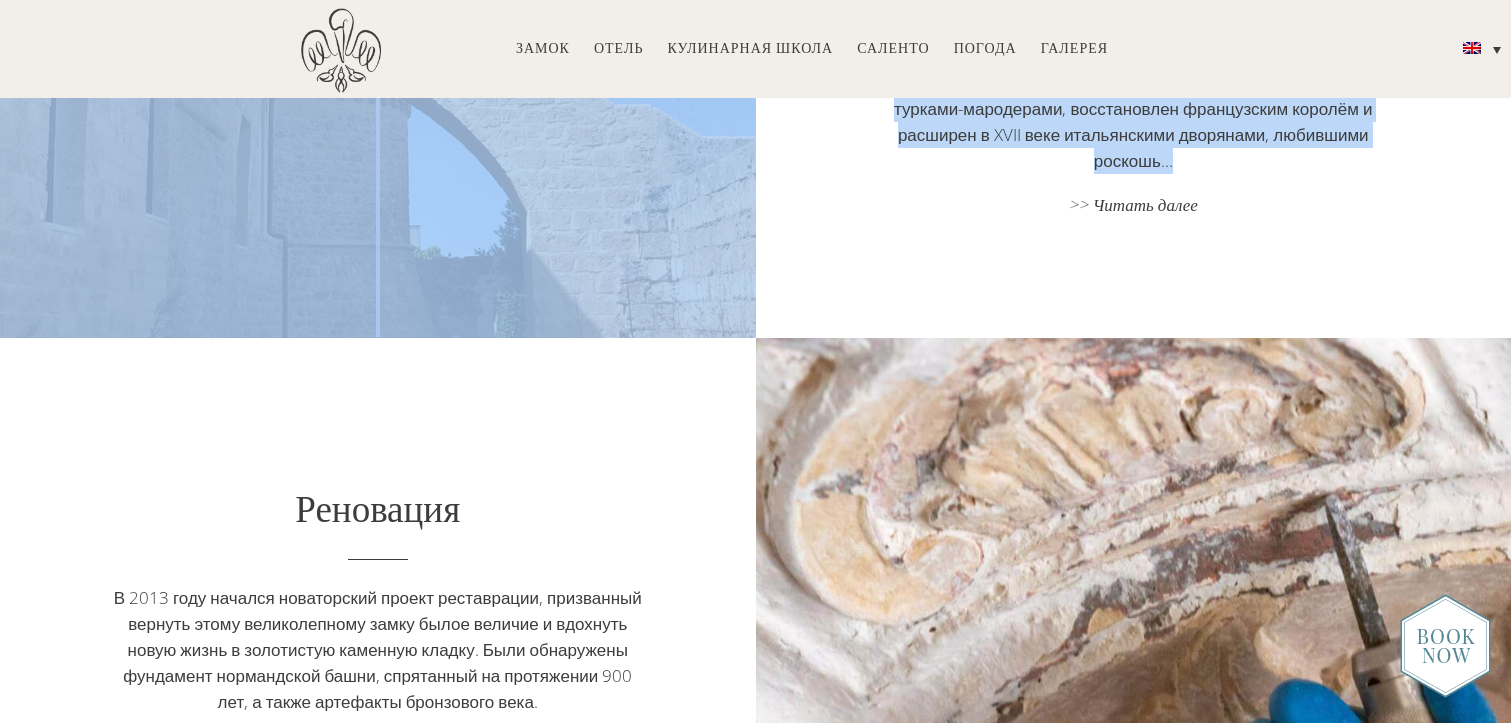 scroll, scrollTop: 1285, scrollLeft: 0, axis: vertical 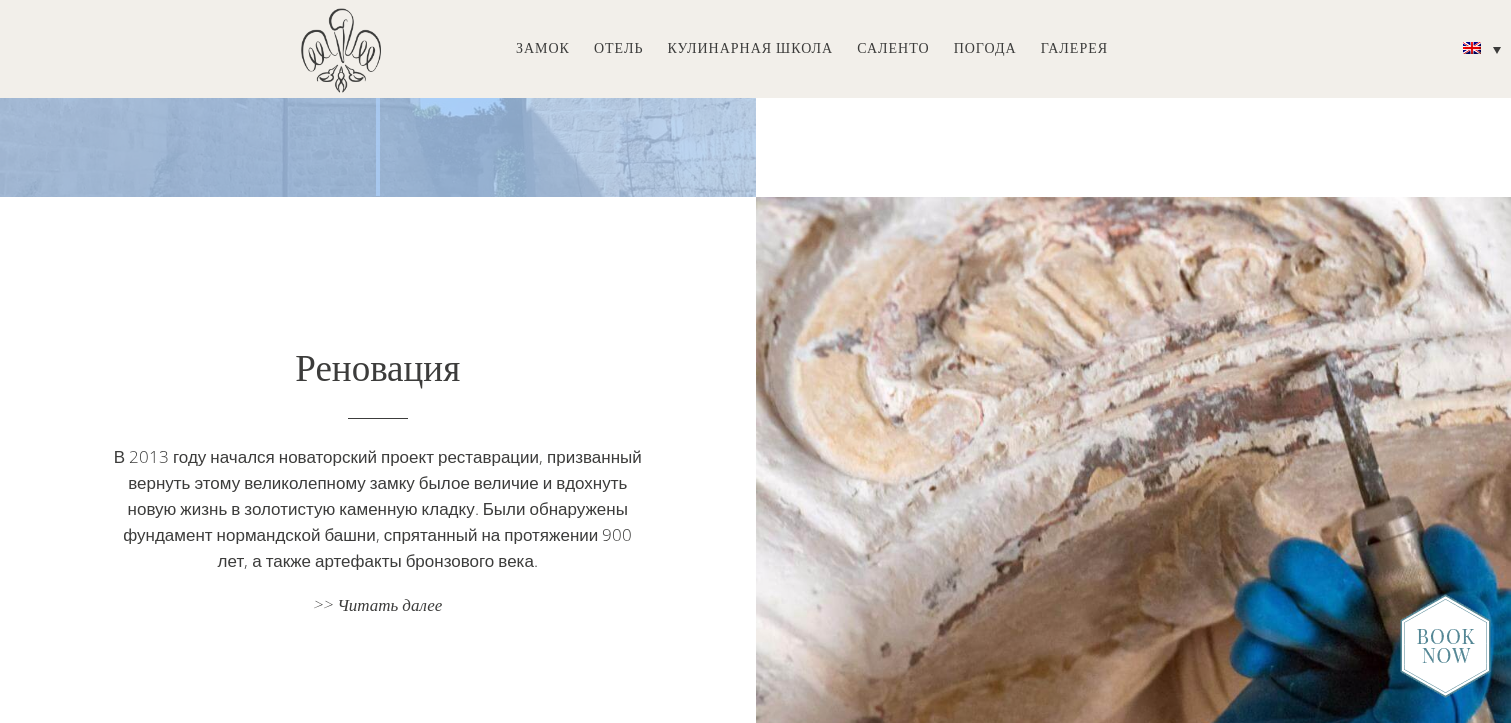 click on "В [YEAR] году начался новаторский проект реставрации, призванный вернуть этому великолепному замку былое величие и вдохнуть новую жизнь в золотистую каменную кладку. Были обнаружены фундамент нормандской башни, спрятанный на протяжении 900 лет, а также артефакты бронзового века." at bounding box center (378, 508) 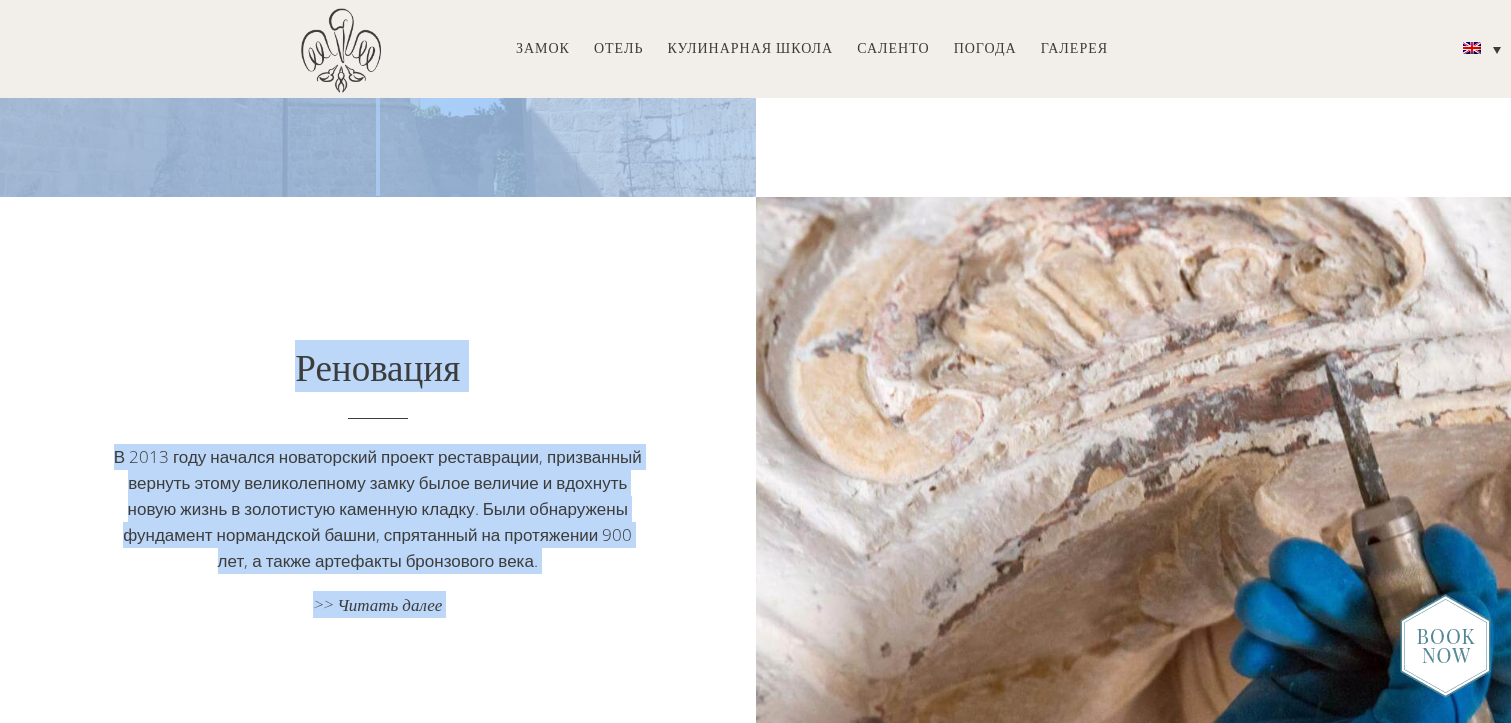 click on "Реновация
В 2013 году начался новаторский проект реставрации, призванный вернуть этому великолепному замку былое величие и вдохнуть новую жизнь в золотистую каменную кладку. Были обнаружены фундамент нормандской башни, спрятанный на протяжении 900 лет, а также артефакты бронзового века.
>> Читать далее" at bounding box center (378, 480) 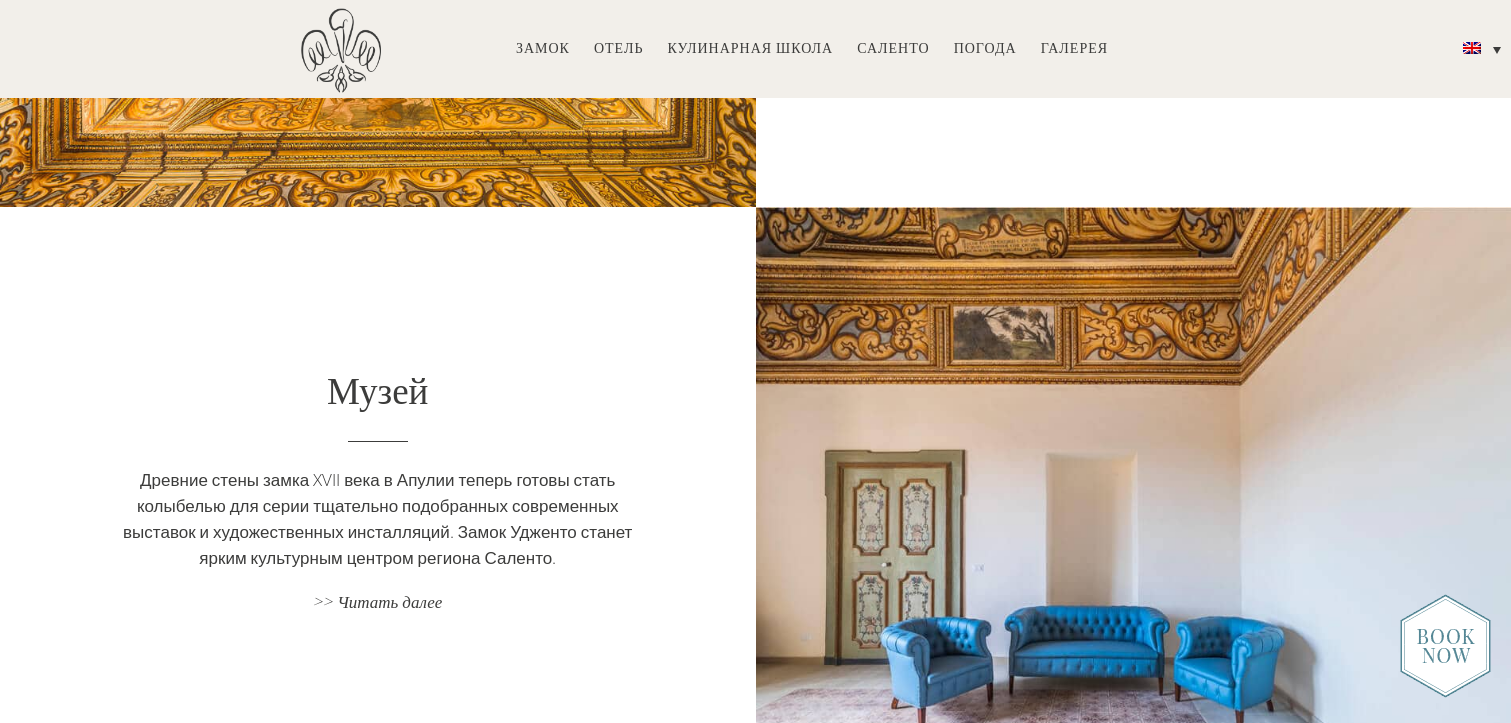scroll, scrollTop: 2456, scrollLeft: 0, axis: vertical 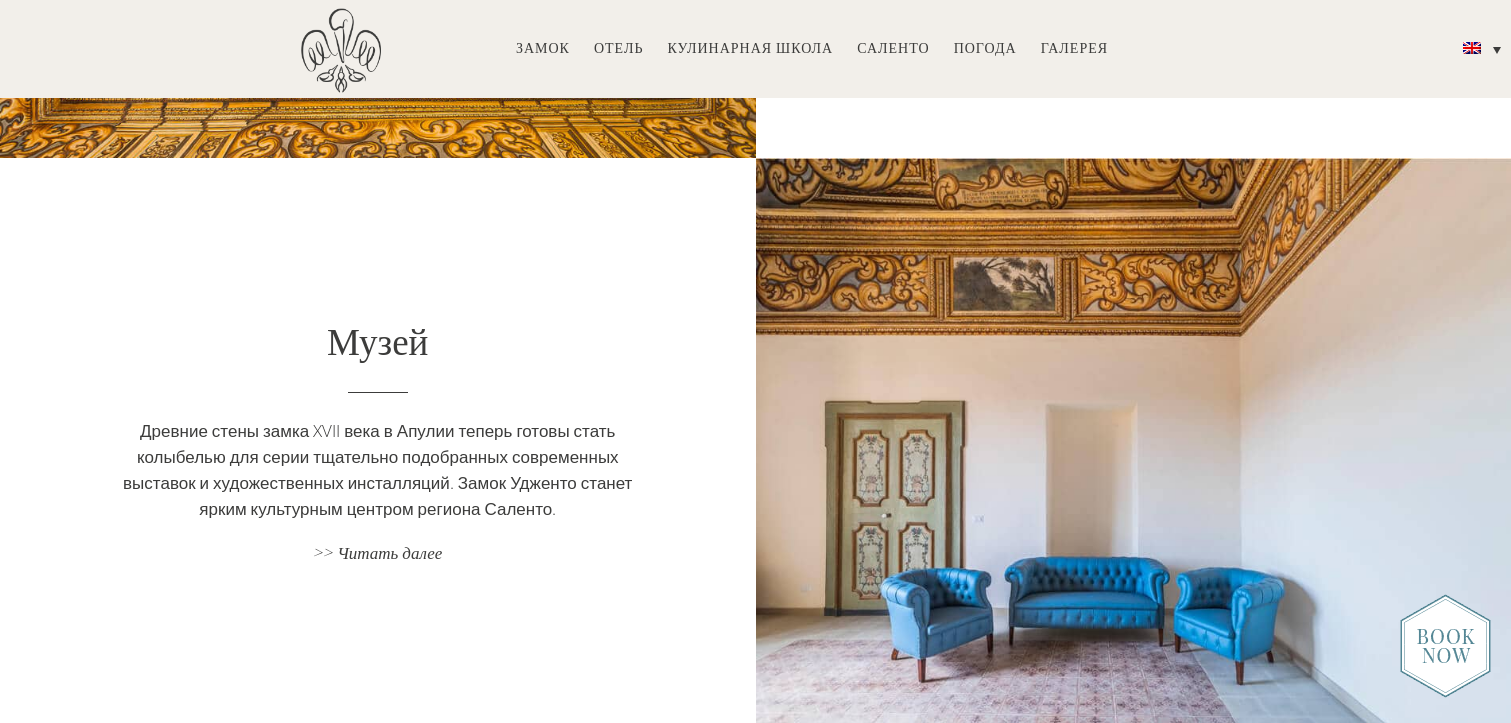 click on "Музей
Древние стены замка XVII века в Апулии теперь готовы стать колыбелью для серии тщательно подобранных современных выставок и художественных инсталляций. Замок Удженто станет ярким культурным центром региона Саленто.
>> Читать далее" at bounding box center [378, 441] 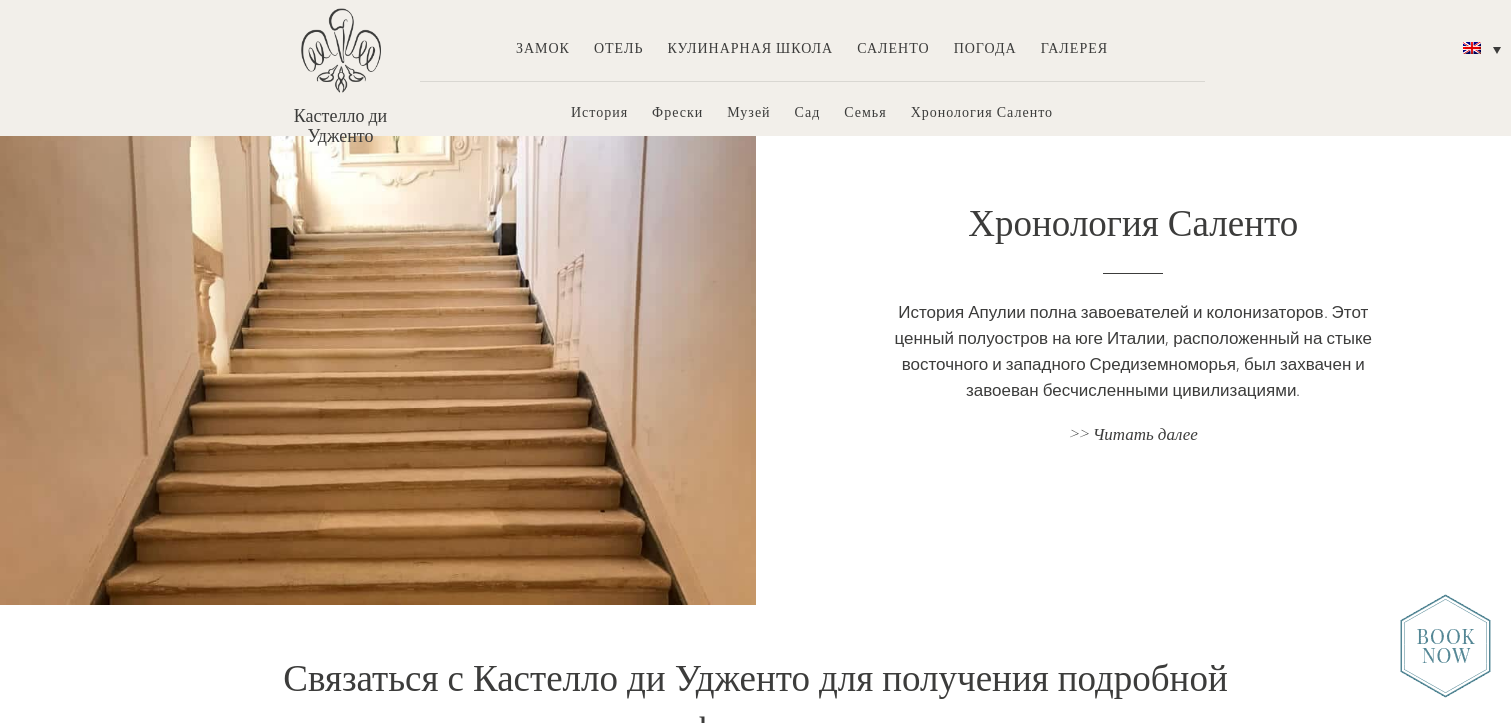 scroll, scrollTop: 4253, scrollLeft: 0, axis: vertical 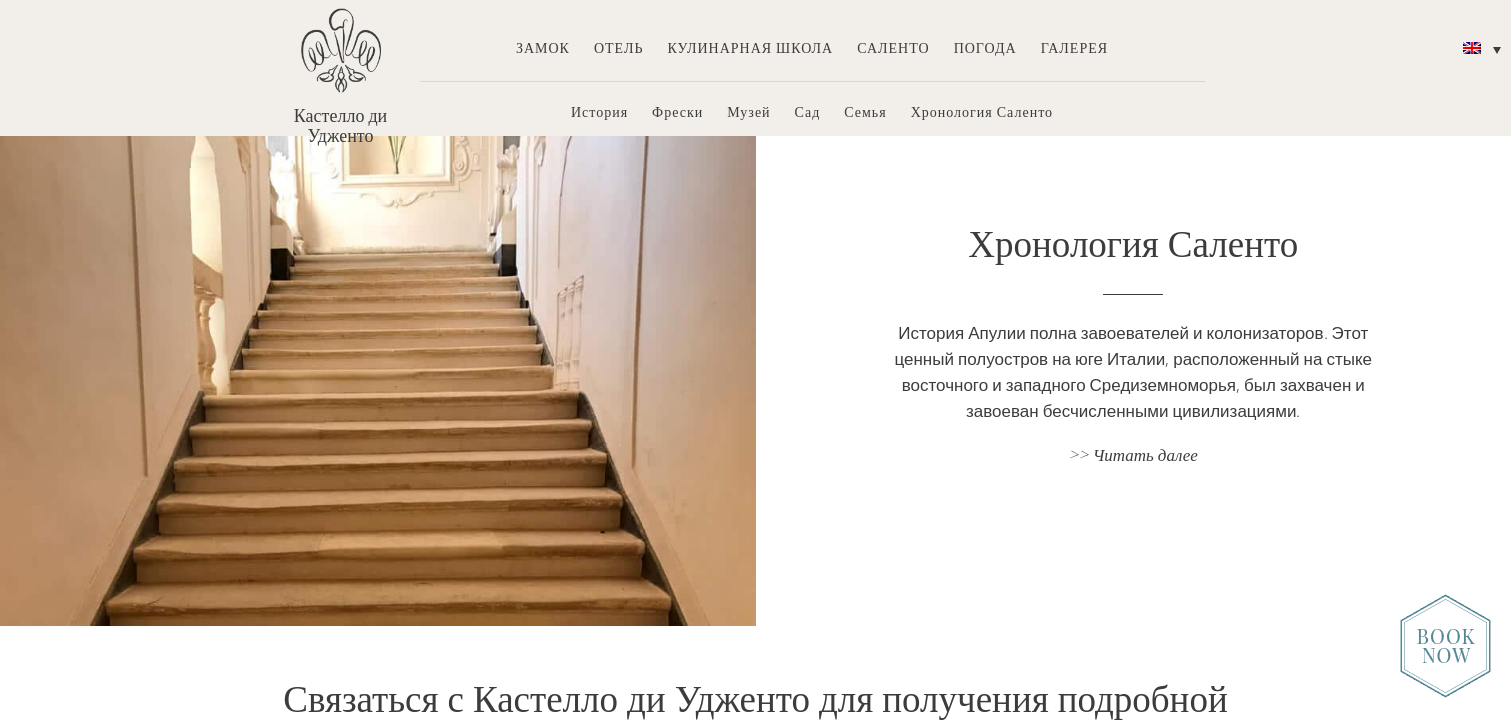 click on "Хронология Саленто
История Апулии полна завоевателей и колонизаторов. Этот ценный полуостров на юге Италии, расположенный на стыке восточного и западного Средиземноморья, был захвачен и завоеван бесчисленными цивилизациями.
>> Читать далее" at bounding box center [1134, 343] 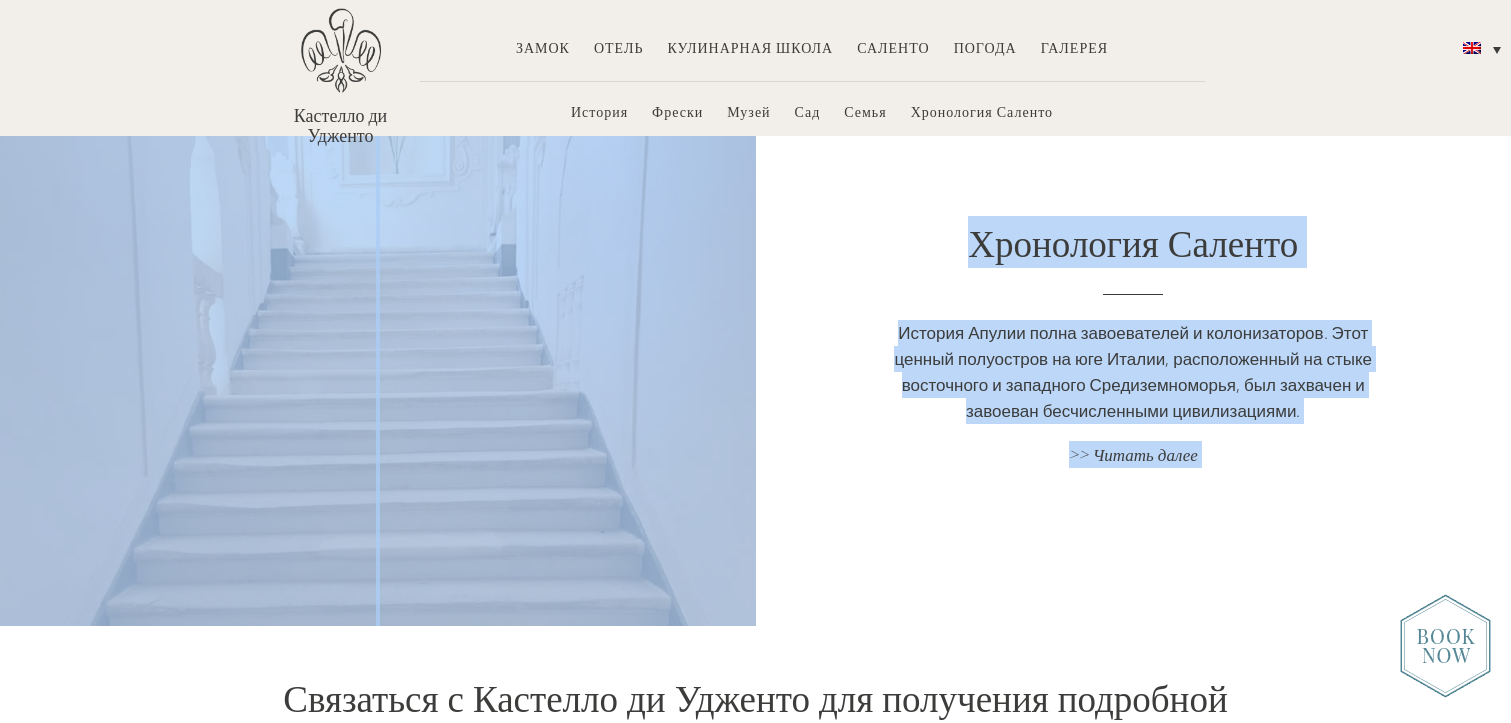 copy on "Кастелло ди Удженто Более тысячи лет над Удженто возвышался замок, защищая город и его жителей. По мере того, как масштабная реставрация снимала слой за слоем исторический след, открывались его функции на протяжении веков – от нормандского форта до элегантного барочного палаццо.
История
Бурная история замка насчитывает более тысячи лет. Круглая башня, построенная на руинах мессапинского замка, некогда представлявшего собой мотт-энд-бейли, восходит к временам анжуйцев, правивших регионом в XIII веке. Кастелло был разрушен турками-мародерами, восстановлен французским королём и расширен в XVII веке итальянскими дворянами, любившими роскошь…
>> Читать далее
Реновация
В 2013 году начался новаторский проект реставрации, призванный вернуть этому великолепному замку былое величие и вдохнуть новую жизнь в золотистую каменную кладку. Были обнаружены фундамент нормандской башни, спрятанный на протяжении 900 лет, а также артефакты бронзового века.
>> Читать далее
The Renovati..." 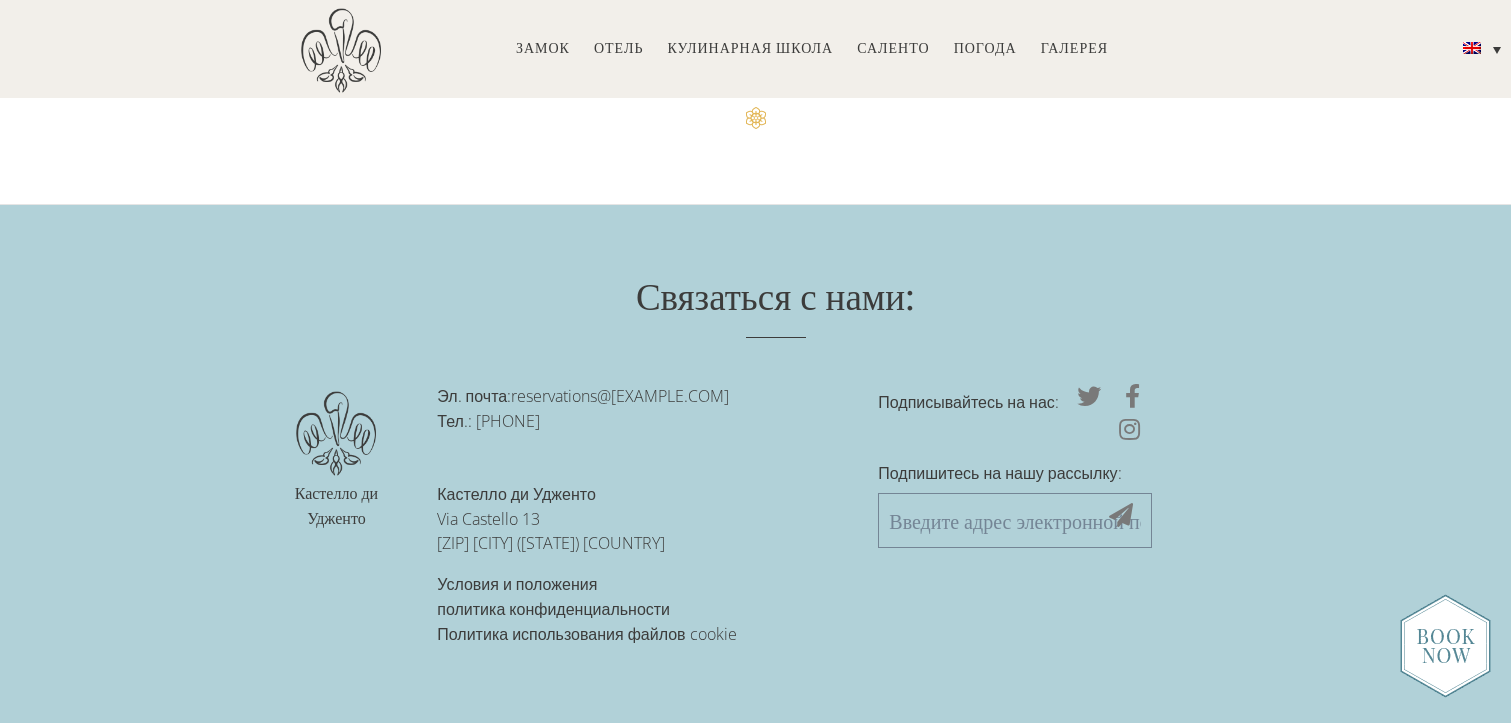 scroll, scrollTop: 5588, scrollLeft: 0, axis: vertical 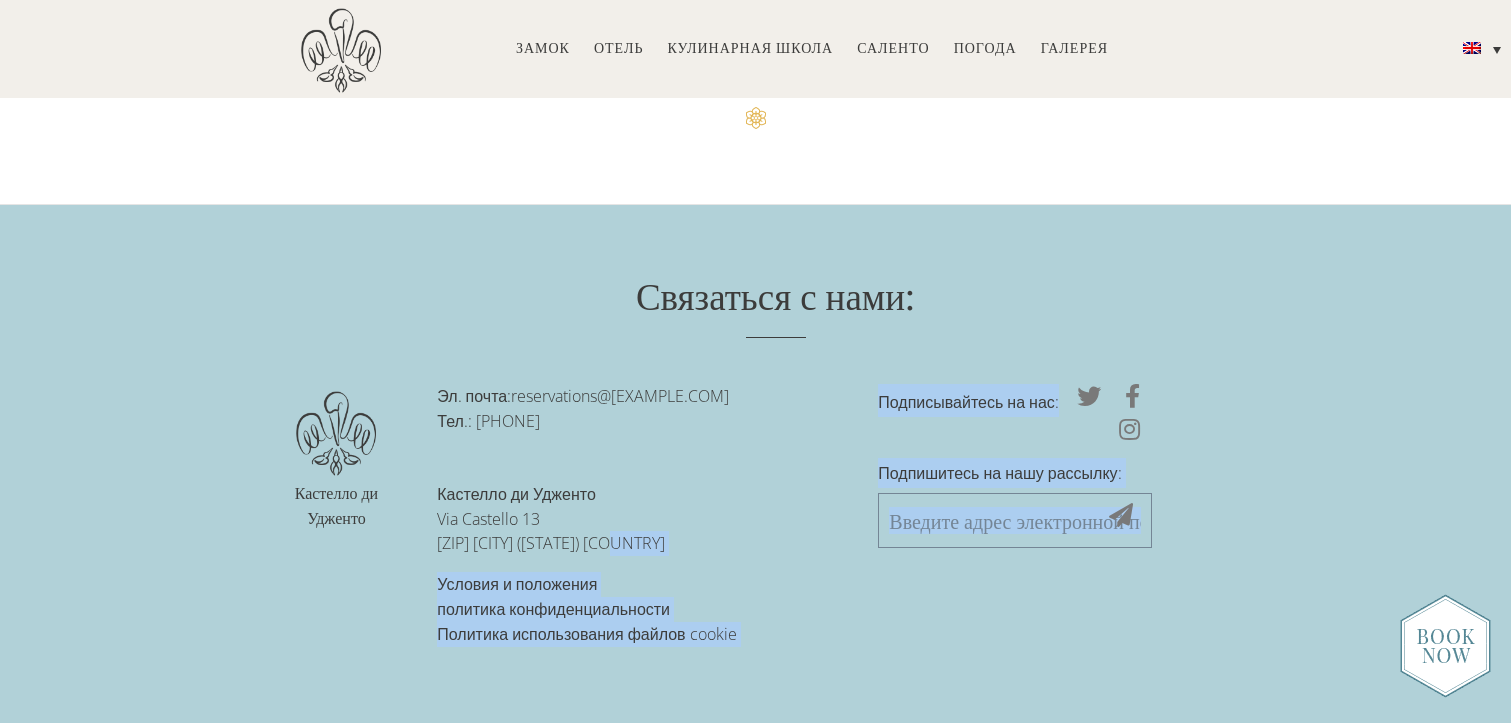 drag, startPoint x: 436, startPoint y: 362, endPoint x: 653, endPoint y: 550, distance: 287.11148 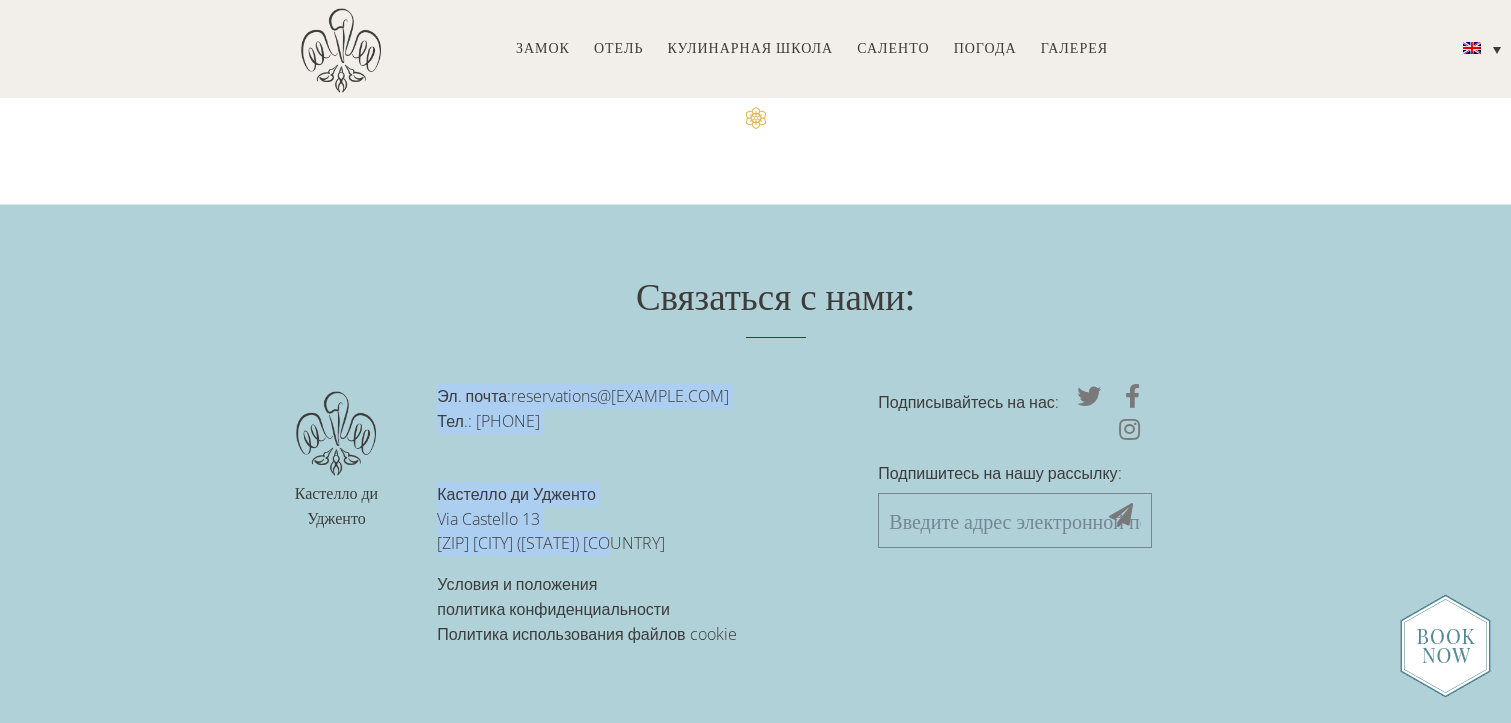 copy on "Эл. почта:  reservations@castellodiugento.com
Тел.: +39-0833-1850-720
Кастелло ди Удженто
Via Castello 13
73059 Удженто (LE) Италия" 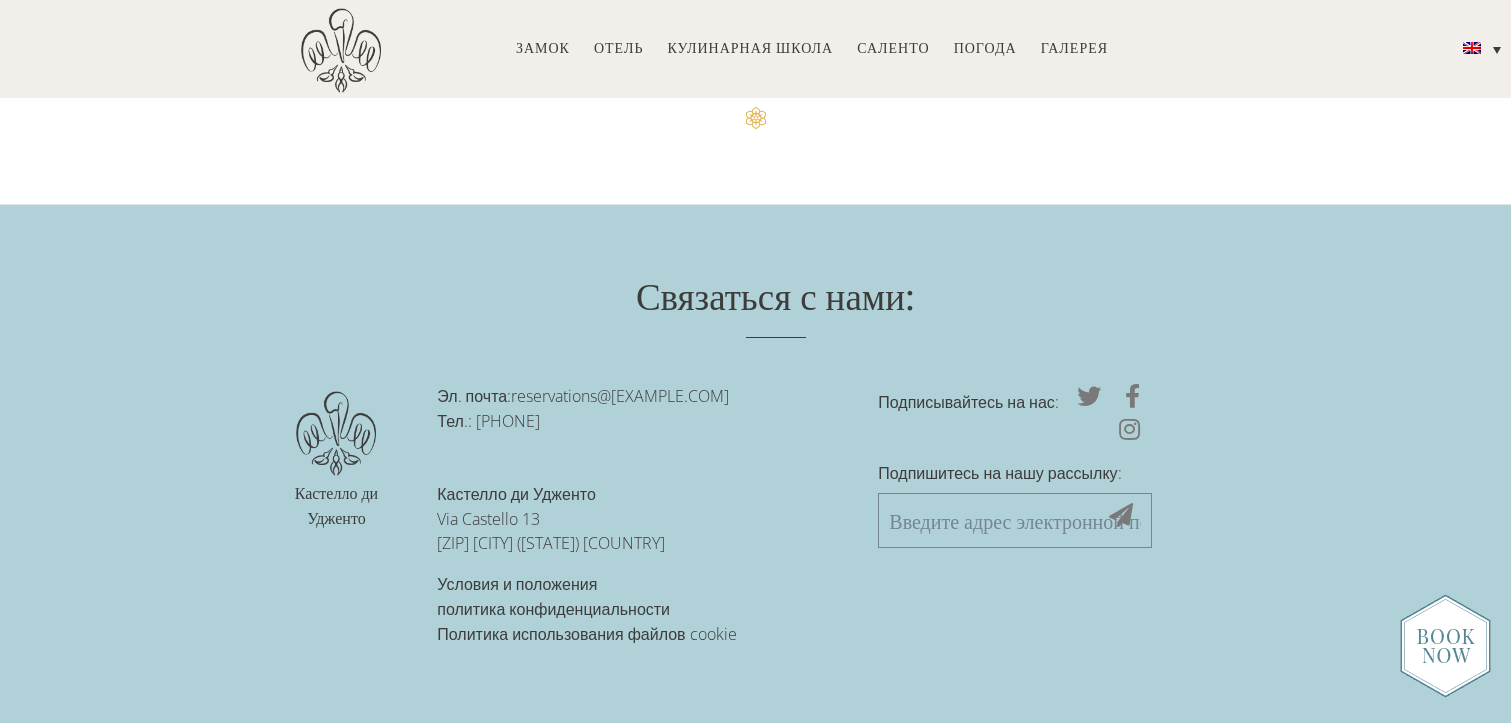 type on "formails212@gmail.com" 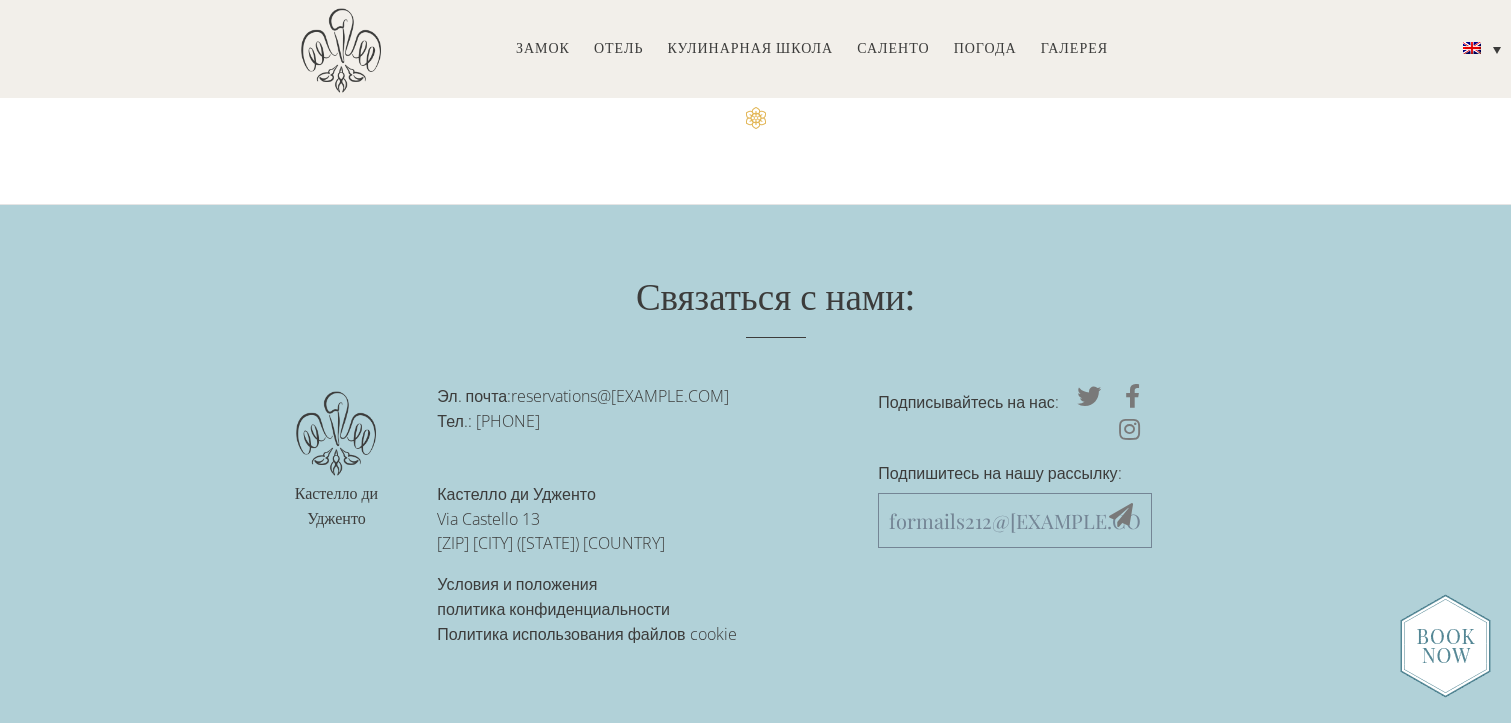 click at bounding box center [1121, 515] 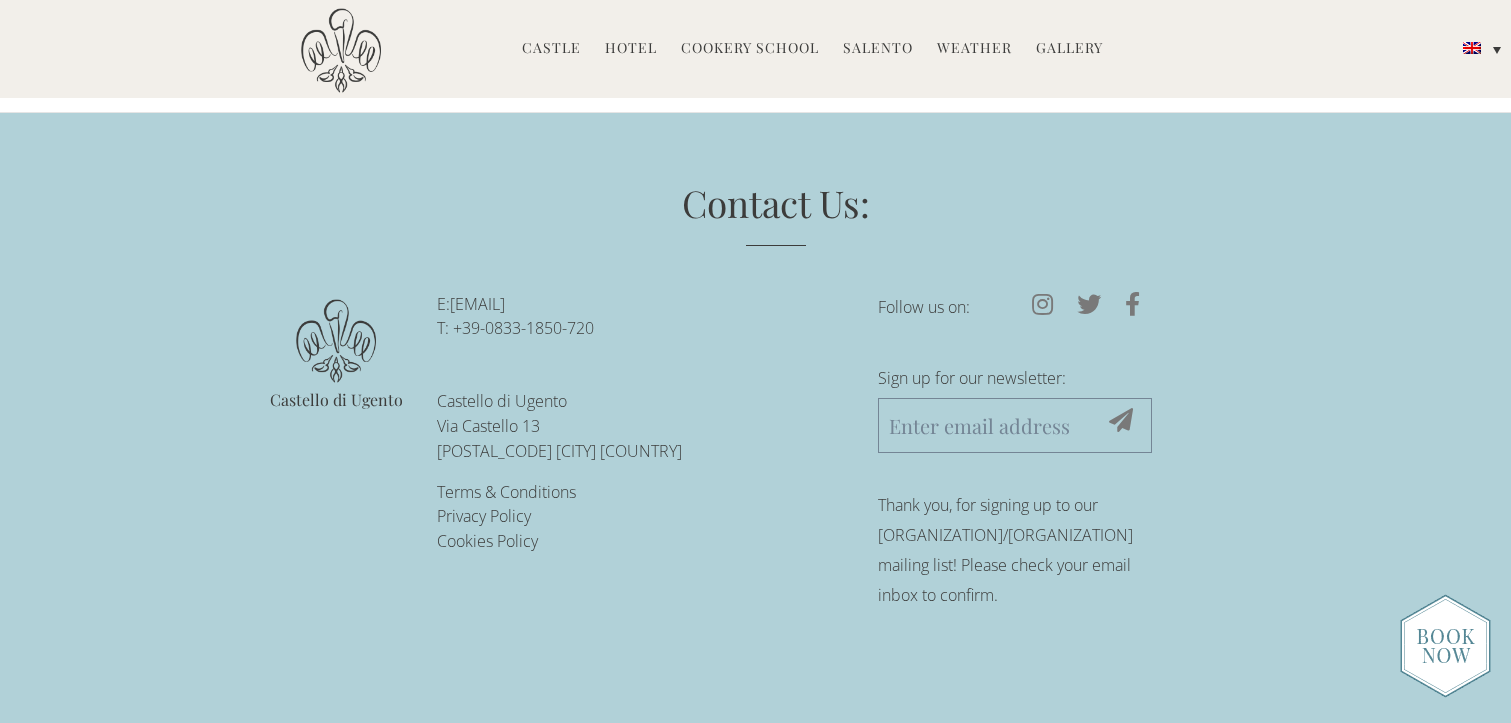 scroll, scrollTop: 5681, scrollLeft: 0, axis: vertical 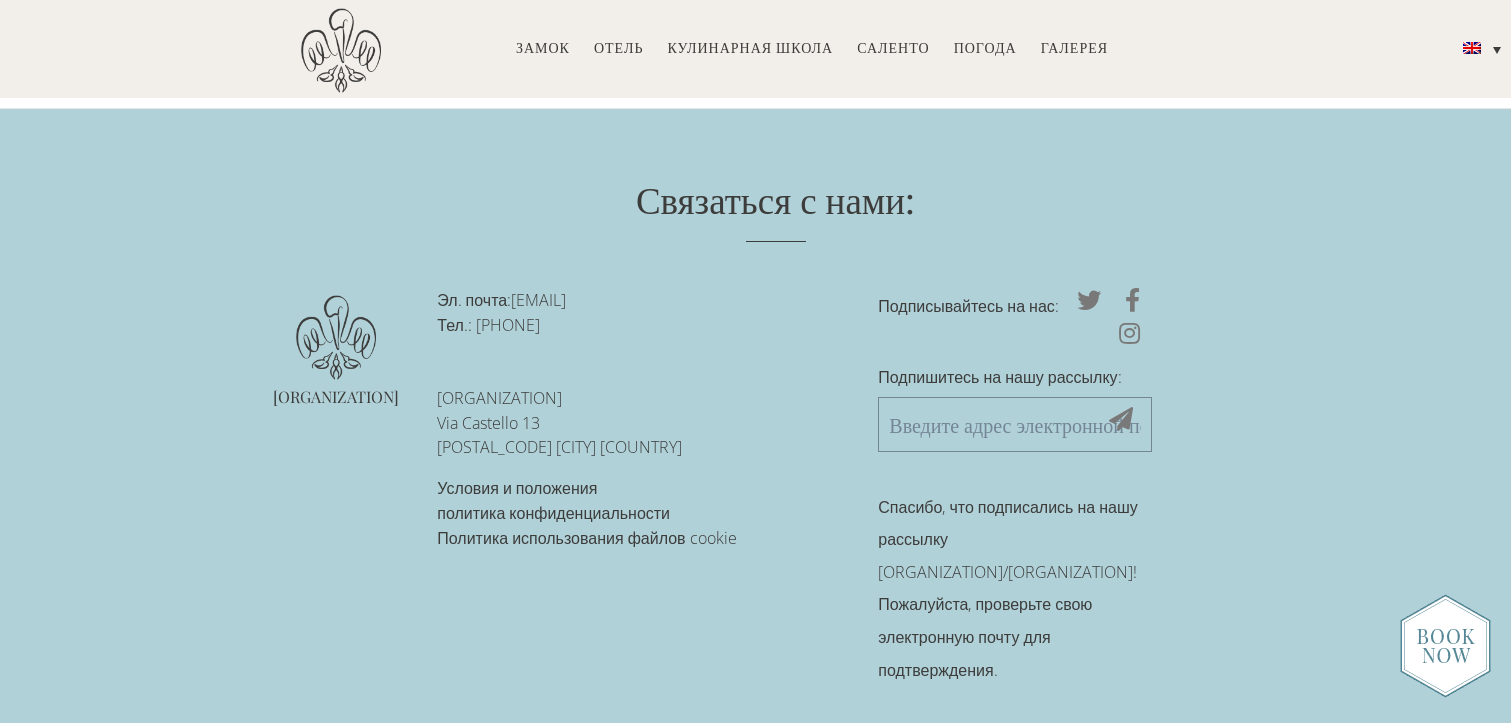 click on "Кулинарная школа" at bounding box center [751, 47] 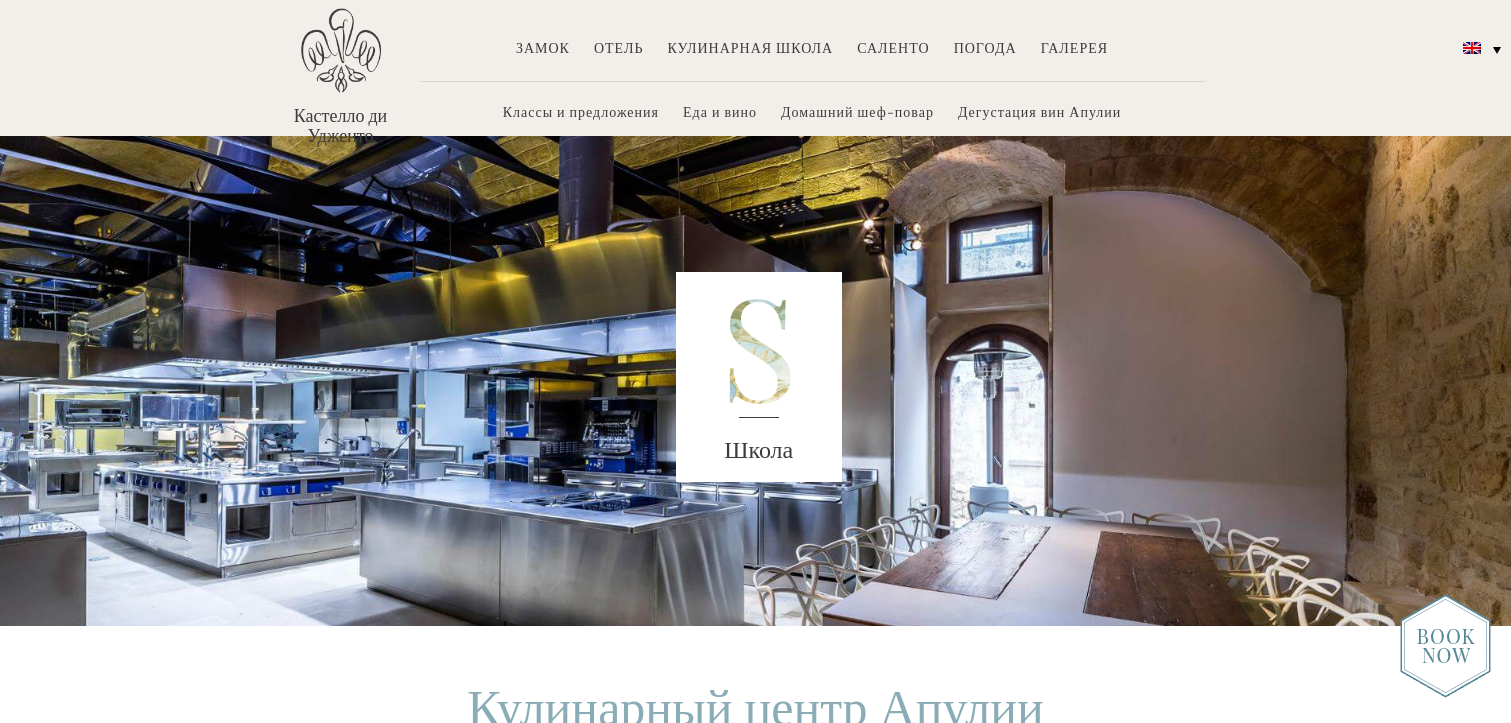 scroll, scrollTop: 433, scrollLeft: 0, axis: vertical 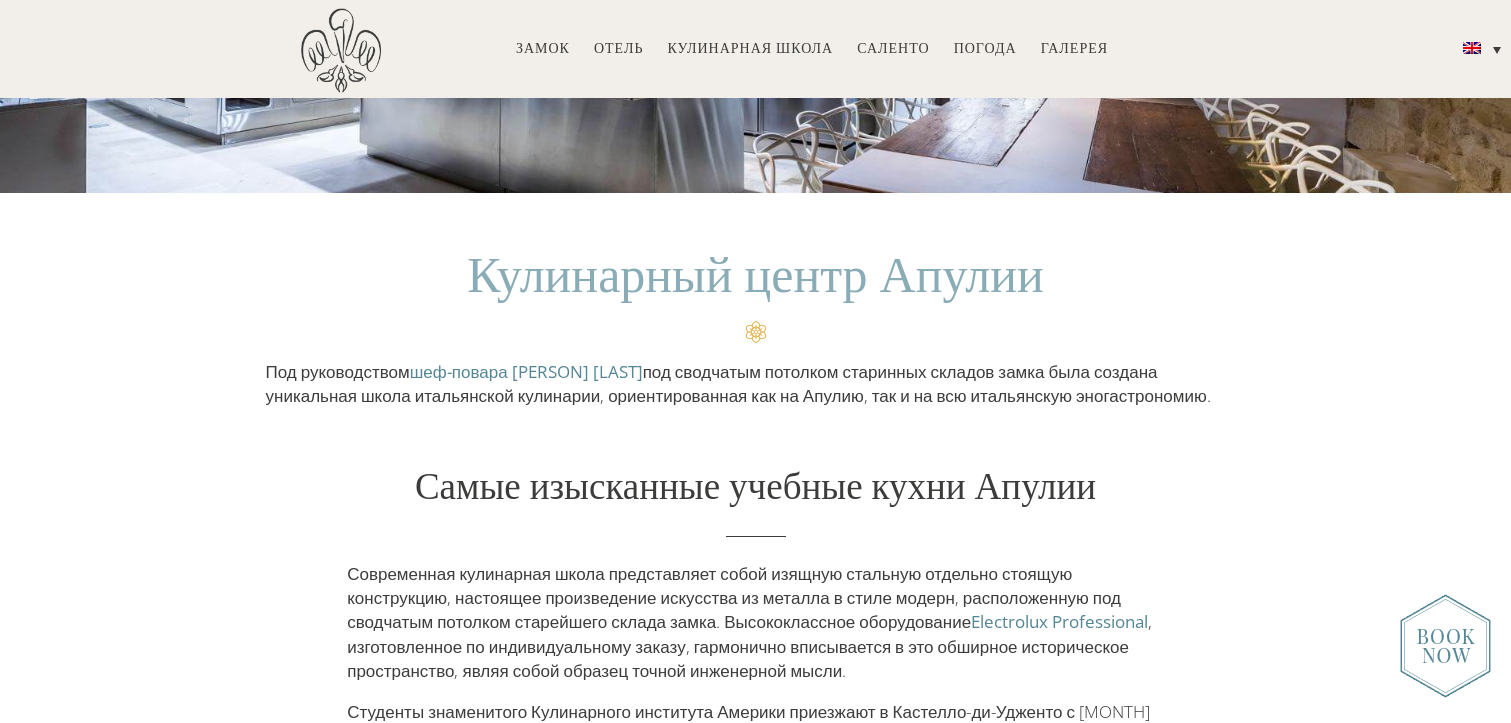 click on "под сводчатым потолком старинных складов замка была создана уникальная школа итальянской кулинарии, ориентированная как на Апулию, так и на всю итальянскую эногастрономию." at bounding box center (738, 383) 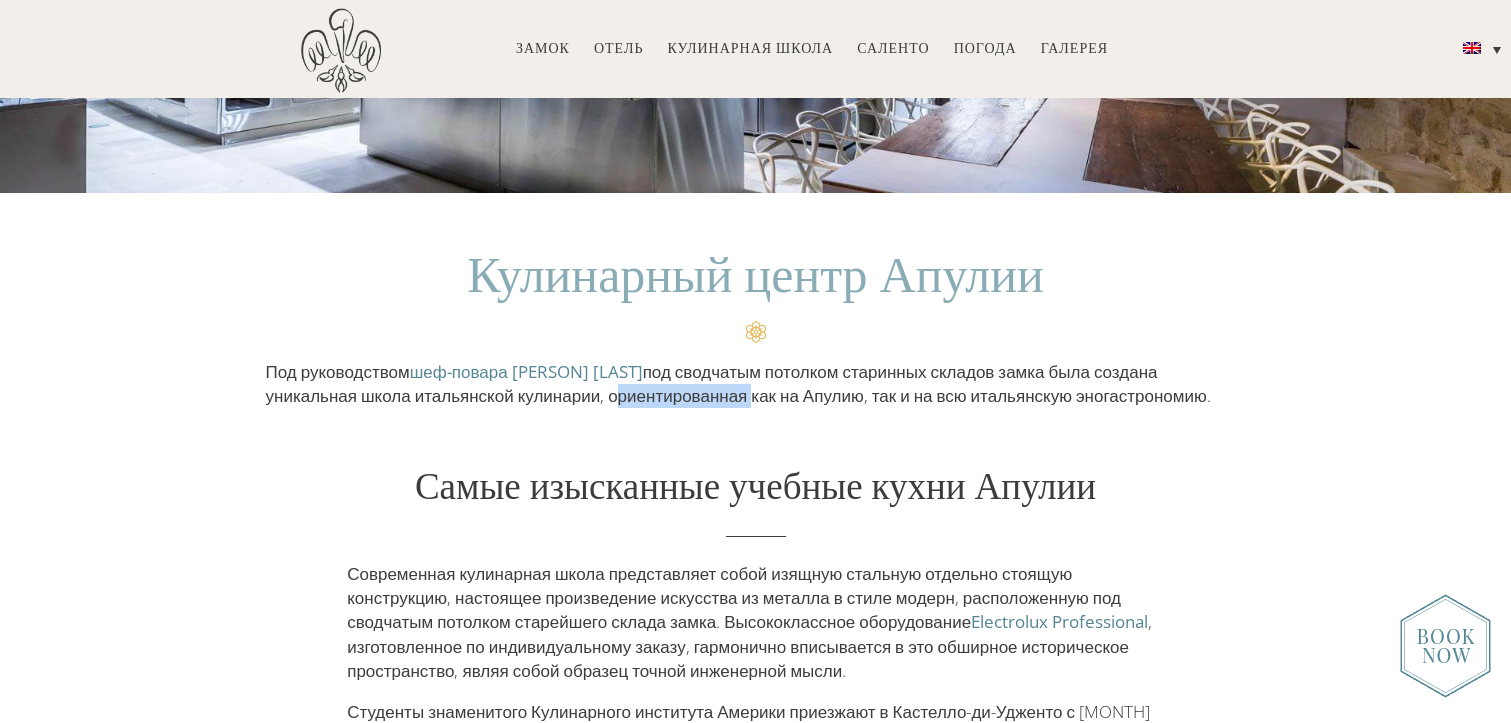 click on "под сводчатым потолком старинных складов замка была создана уникальная школа итальянской кулинарии, ориентированная как на Апулию, так и на всю итальянскую эногастрономию." at bounding box center (738, 383) 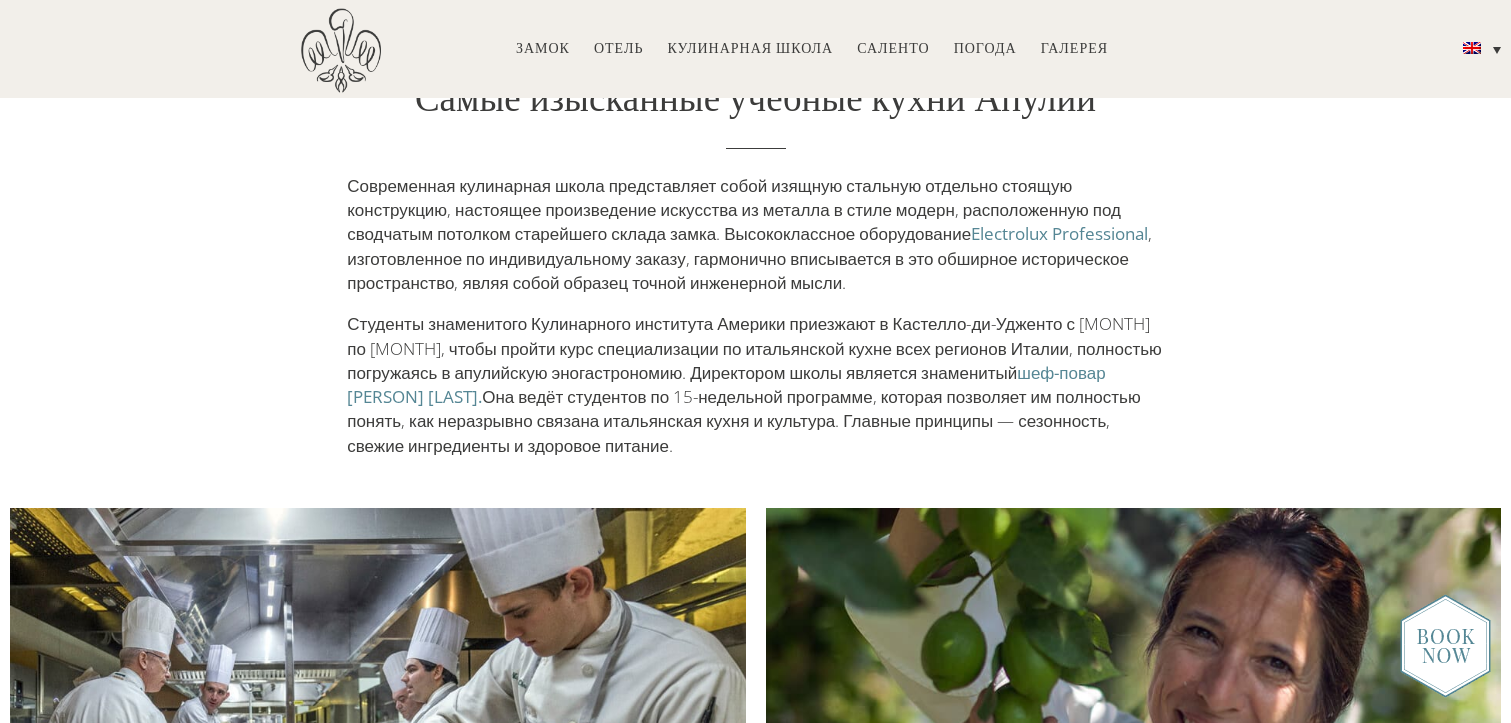 scroll, scrollTop: 994, scrollLeft: 0, axis: vertical 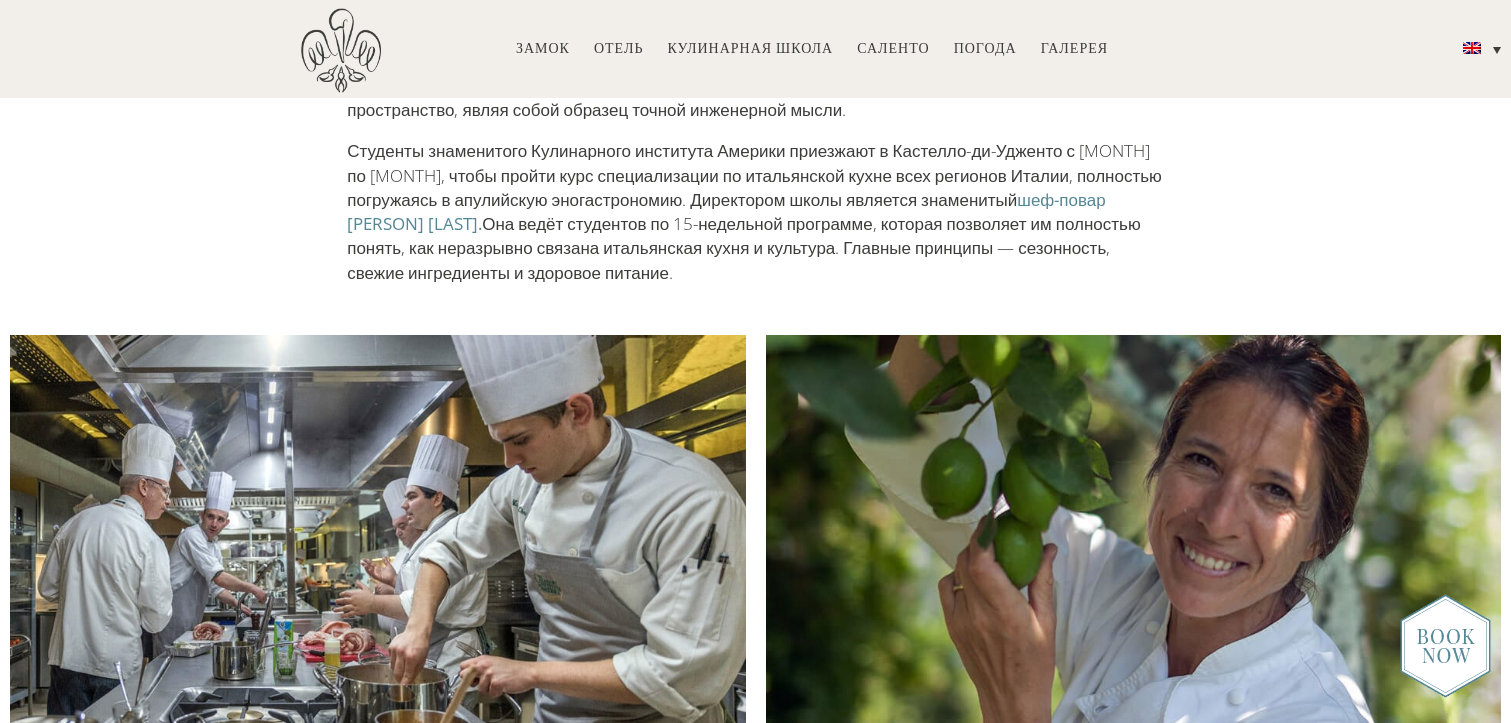 click on "Студенты знаменитого Кулинарного института Америки приезжают в Кастелло-ди-Удженто с сентября по март, чтобы пройти курс специализации по итальянской кухне всех регионов Италии, полностью погружаясь в апулийскую эногастрономию. Директором школы является знаменитый  шеф-повар Одетт Фада.  Она ведёт студентов по 15-недельной программе, которая позволяет им полностью понять, как неразрывно связана итальянская кухня и культура. Главные принципы — сезонность, свежие ингредиенты и здоровое питание." at bounding box center (755, 212) 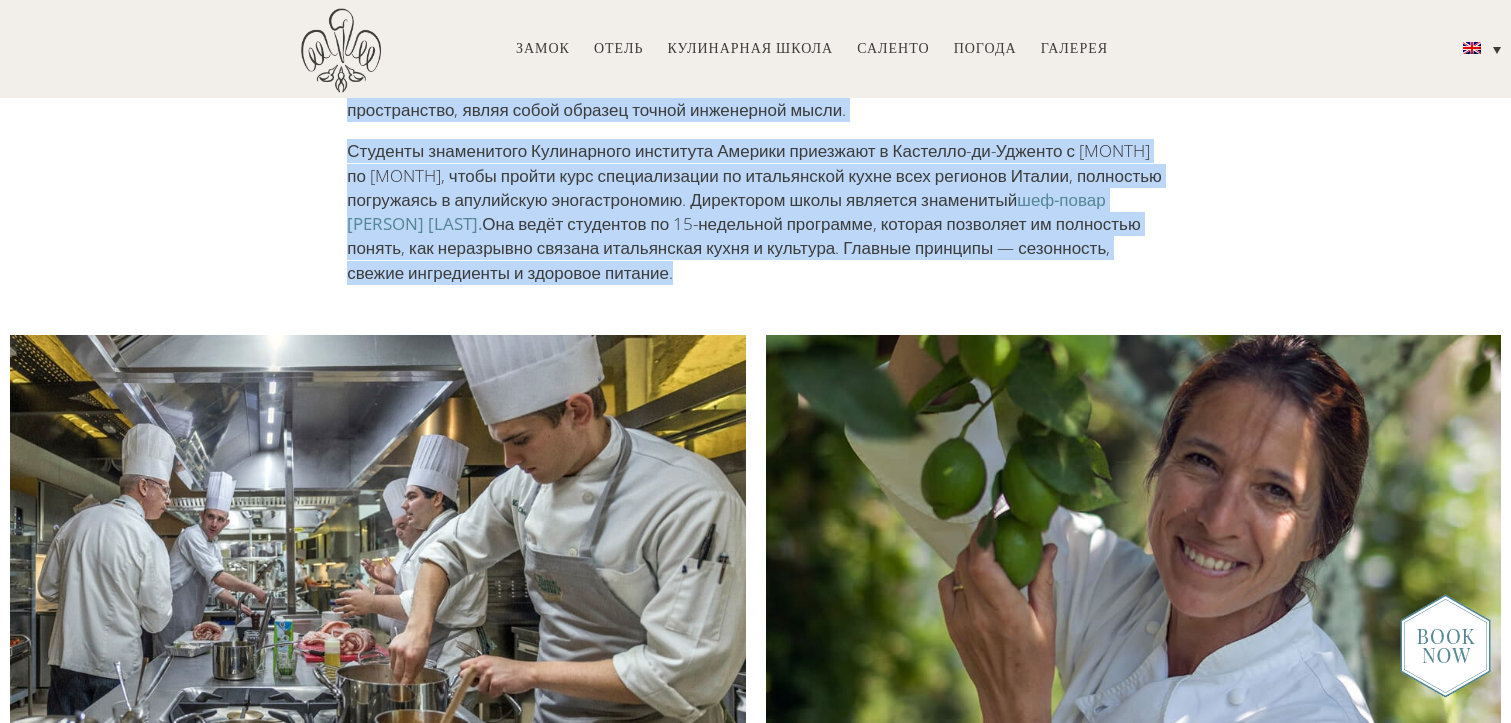 copy on "Под руководством  шеф-повара Одетты Фада  под сводчатым потолком старинных складов замка была создана уникальная школа итальянской кулинарии, ориентированная как на Апулию, так и на всю итальянскую эногастрономию.
Самые изысканные учебные кухни Апулии Современная кулинарная школа представляет собой изящную стальную отдельно стоящую конструкцию, настоящее произведение искусства из металла в стиле модерн, расположенную под сводчатым потолком старейшего склада замка. Высококлассное оборудование   Electrolux Professional   , изготовленное по индивидуальному заказу, гармонично вписывается в это обширное историческое пространство, являя собой образец точной инженерной мысли.
Студенты знаменитого Кулинарного института Америки приезжают в Кастелло-ди-Удженто с сентября по март, чтобы пройти курс специализации по итальянской кухне всех регионов Италии, полностью погружаясь в апулийскую эногастрономию. Директором школы является знаменитый  шеф-повар Одетт Фада.  Она ведёт студентов по 15-недельной программе, к..." 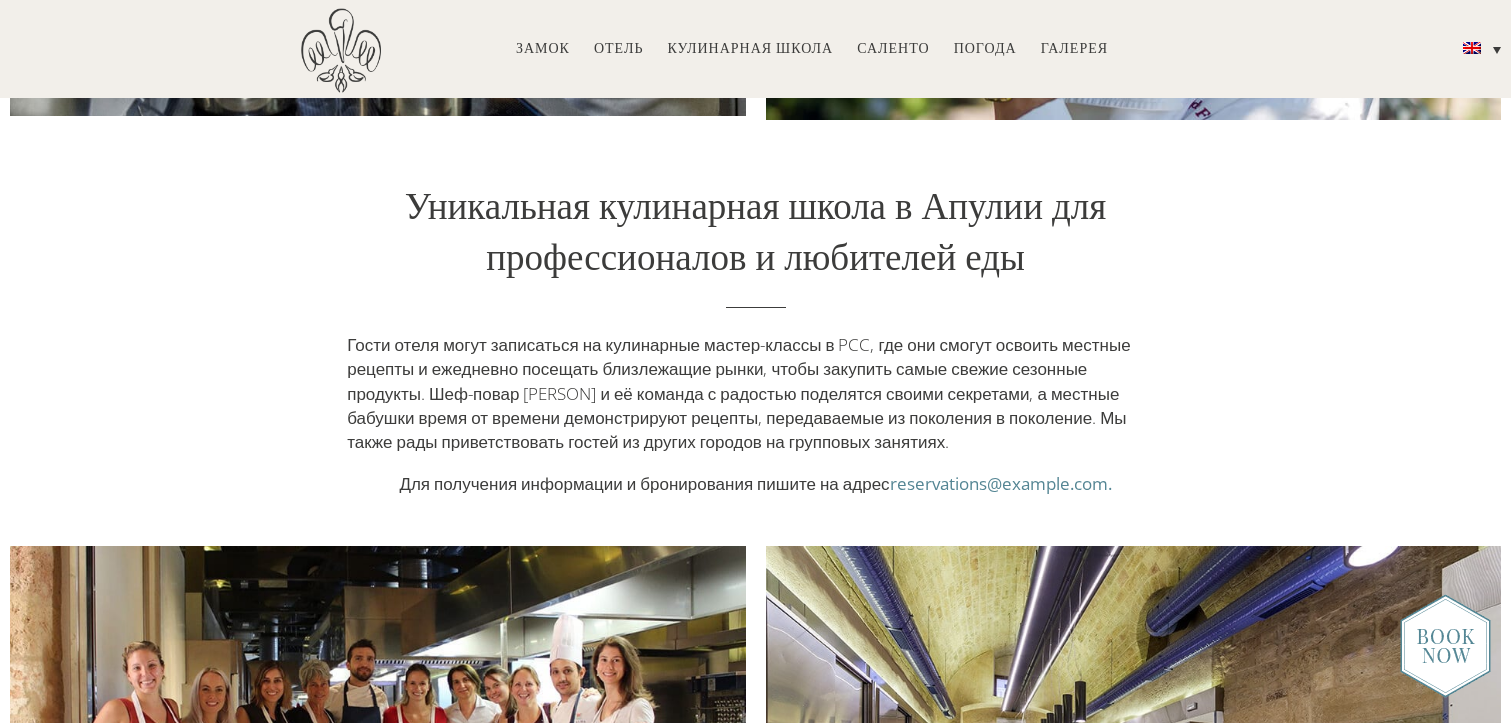 scroll, scrollTop: 1682, scrollLeft: 0, axis: vertical 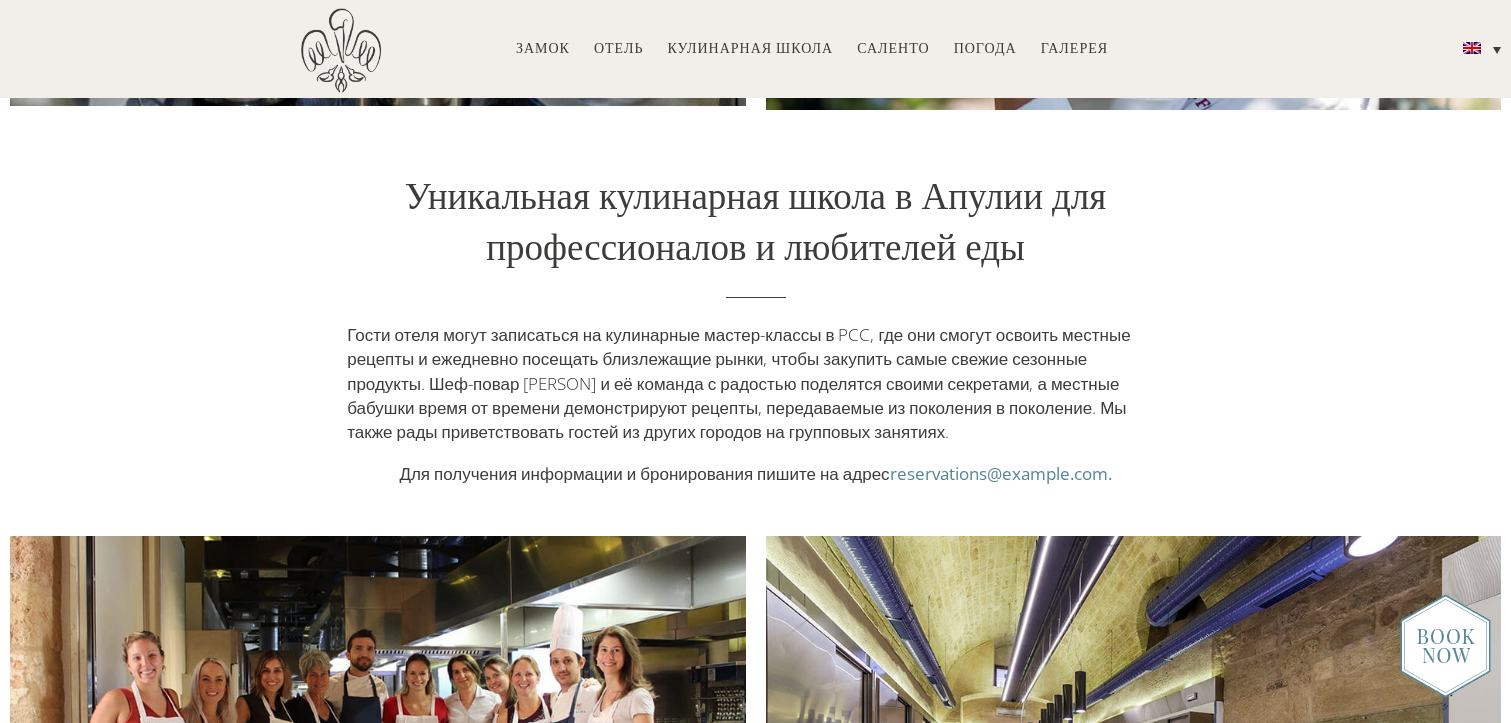 click on "Уникальная кулинарная школа в Апулии для профессионалов и любителей еды" at bounding box center (756, 219) 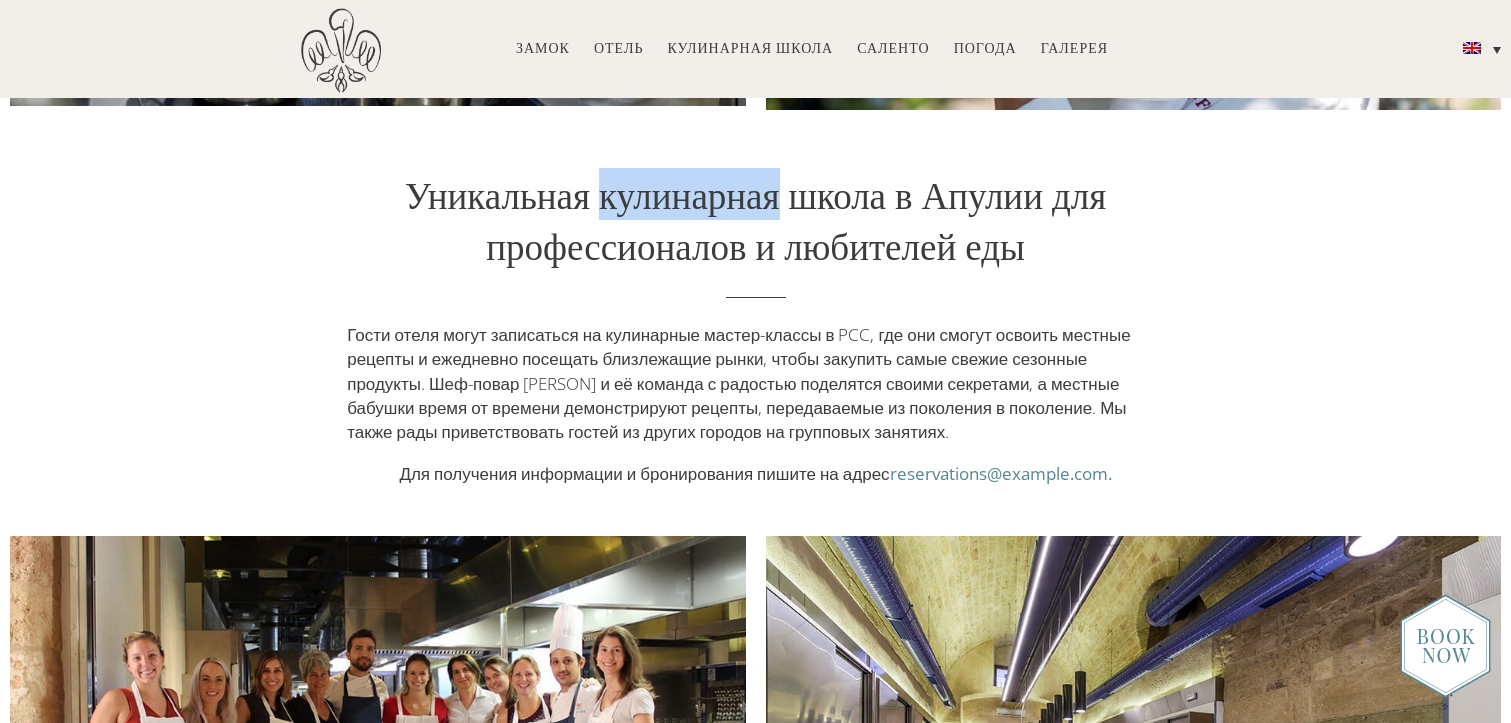 click on "Уникальная кулинарная школа в Апулии для профессионалов и любителей еды" at bounding box center (756, 219) 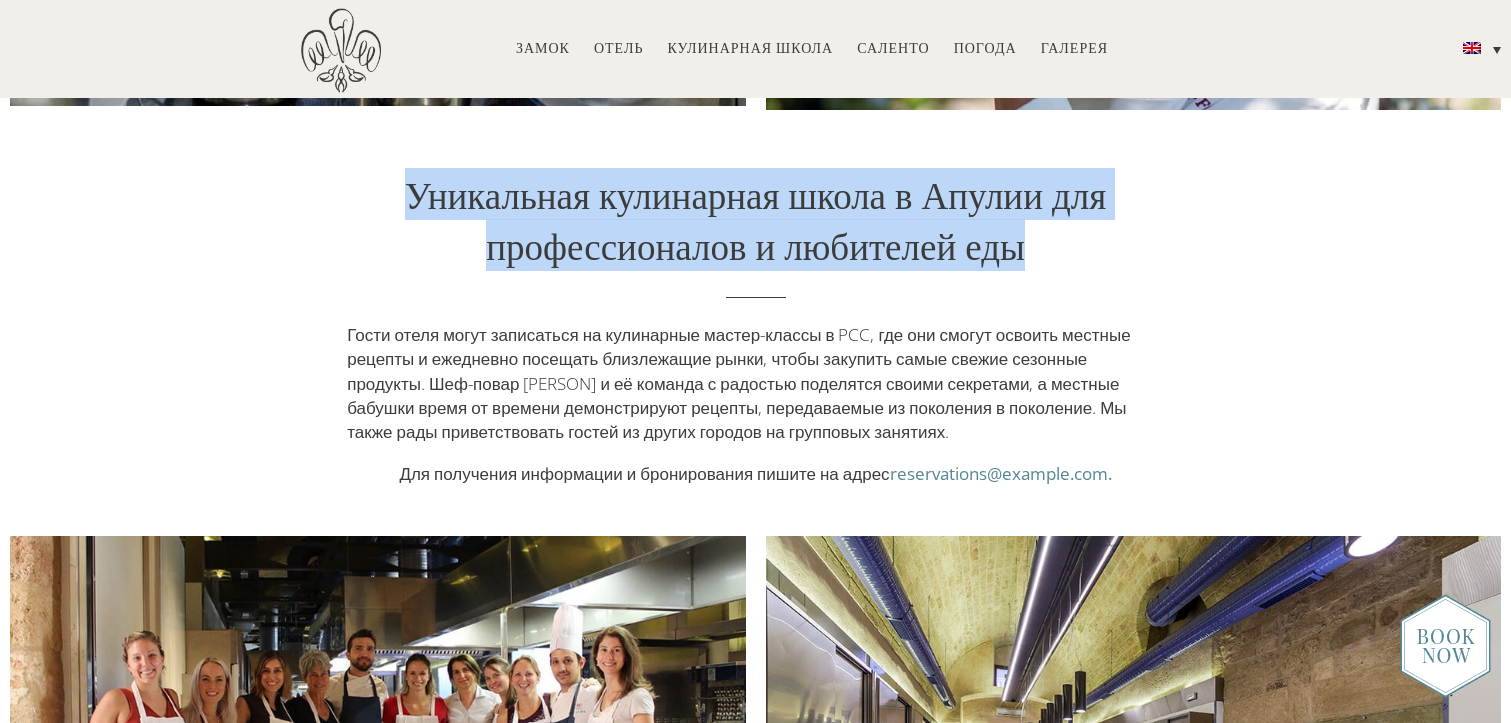 click on "Уникальная кулинарная школа в Апулии для профессионалов и любителей еды Гости отеля могут записаться на кулинарные мастер-классы в PCC, где они смогут освоить местные рецепты и ежедневно посещать близлежащие рынки, чтобы закупить самые свежие сезонные продукты. Шеф-повар Одетт и её команда с радостью поделятся своими секретами, а местные бабушки время от времени демонстрируют рецепты, передаваемые из поколения в поколение. Мы также рады приветствовать гостей из других городов на групповых занятиях.
reservations@castellodiugento.com." at bounding box center [756, 327] 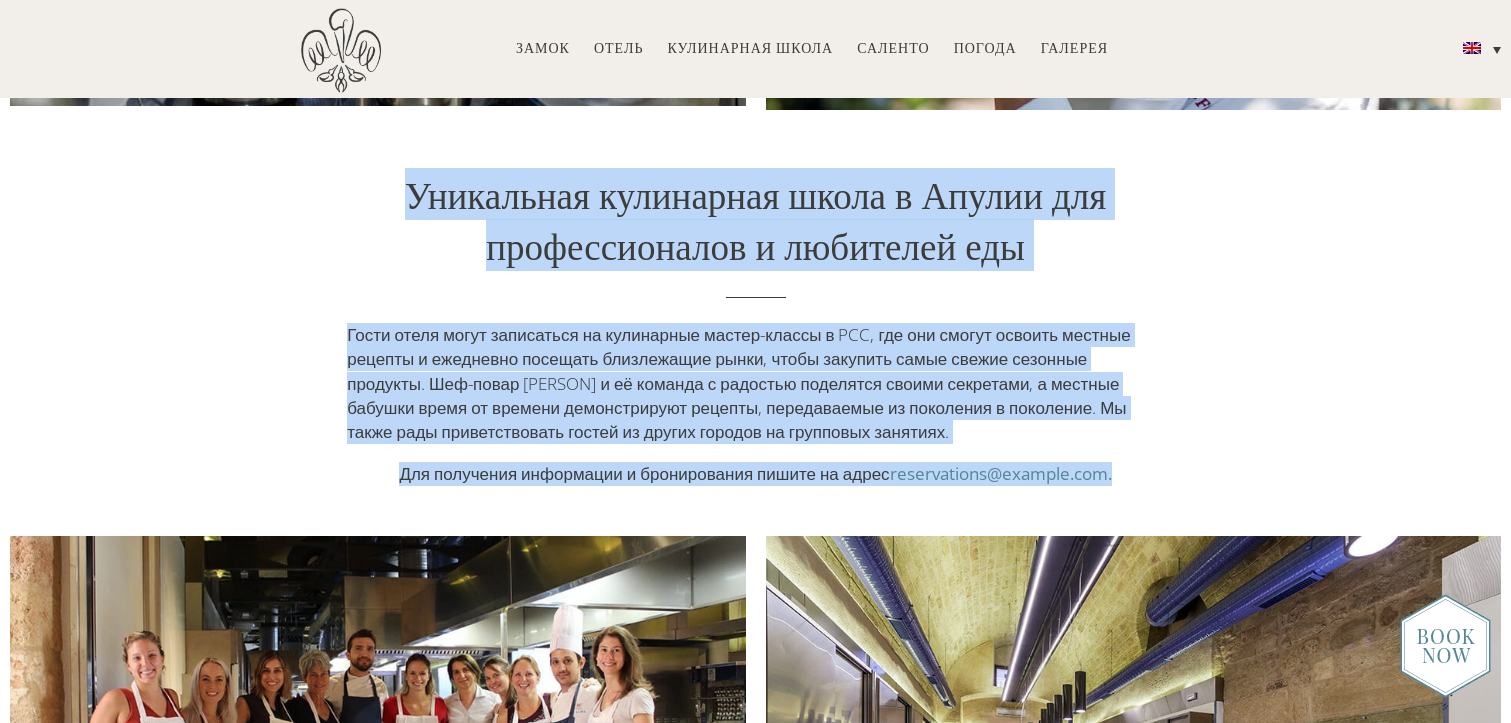 copy on "Уникальная кулинарная школа в Апулии для профессионалов и любителей еды Гости отеля могут записаться на кулинарные мастер-классы в PCC, где они смогут освоить местные рецепты и ежедневно посещать близлежащие рынки, чтобы закупить самые свежие сезонные продукты. Шеф-повар Одетт и её команда с радостью поделятся своими секретами, а местные бабушки время от времени демонстрируют рецепты, передаваемые из поколения в поколение. Мы также рады приветствовать гостей из других городов на групповых занятиях.
Для получения информации и бронирования пишите на адрес  reservations@castellodiugento.com. ..." 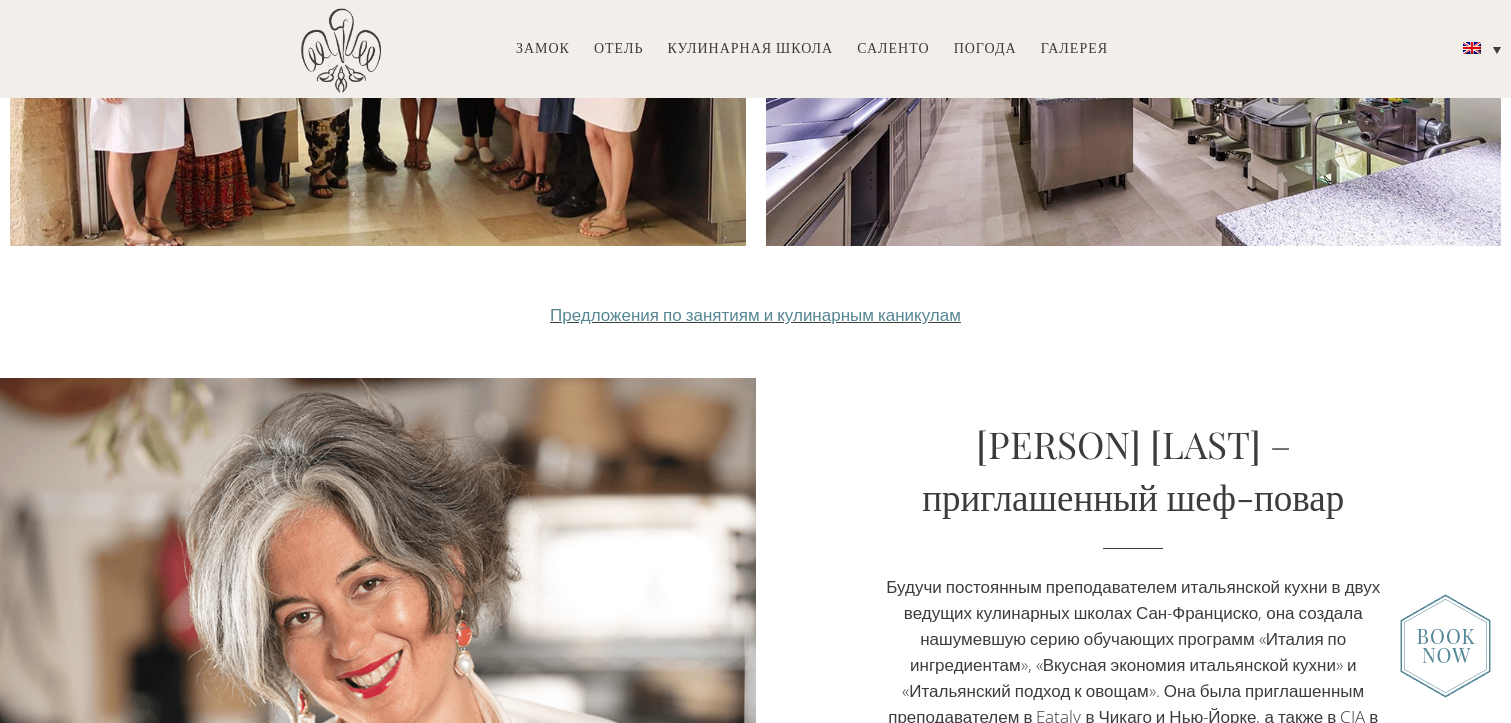 scroll, scrollTop: 2499, scrollLeft: 0, axis: vertical 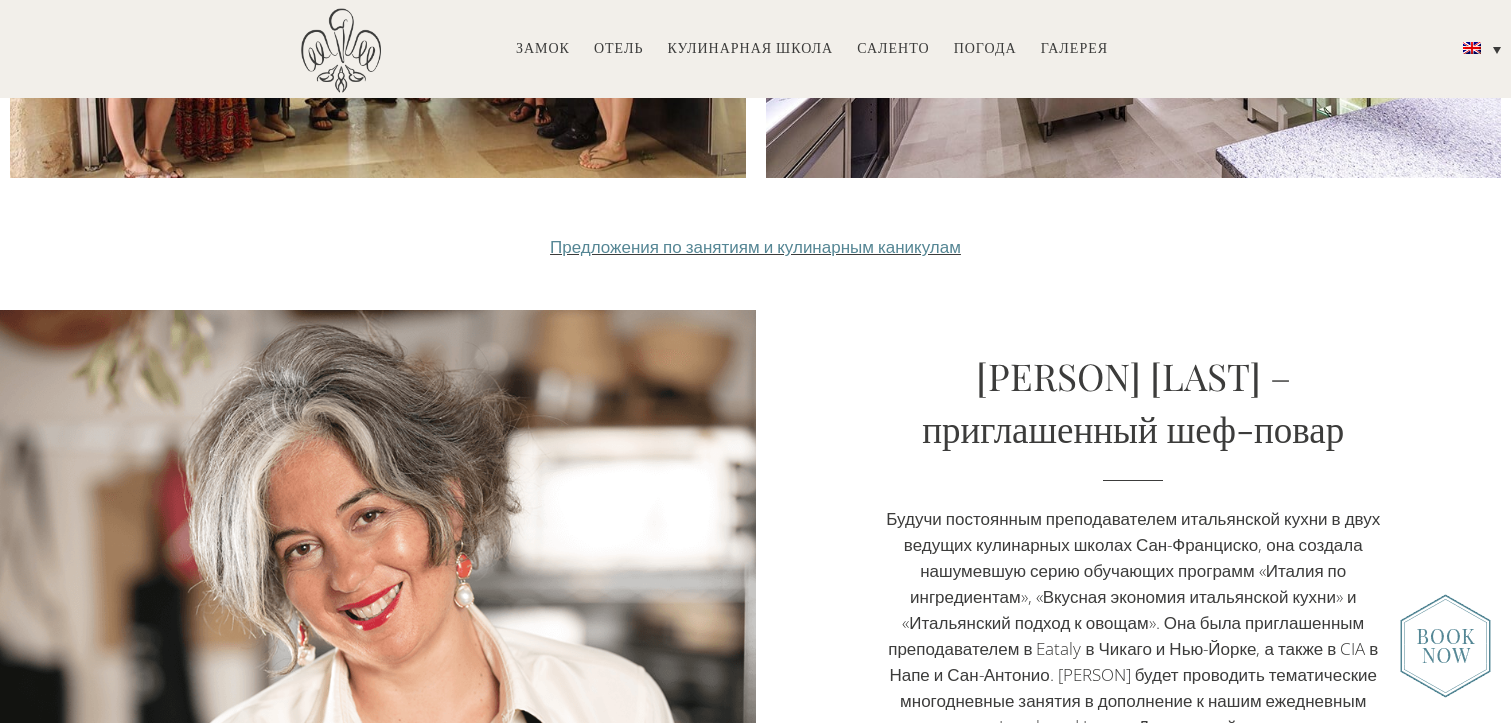 click on "Предложения по занятиям и кулинарным каникулам" at bounding box center (755, 246) 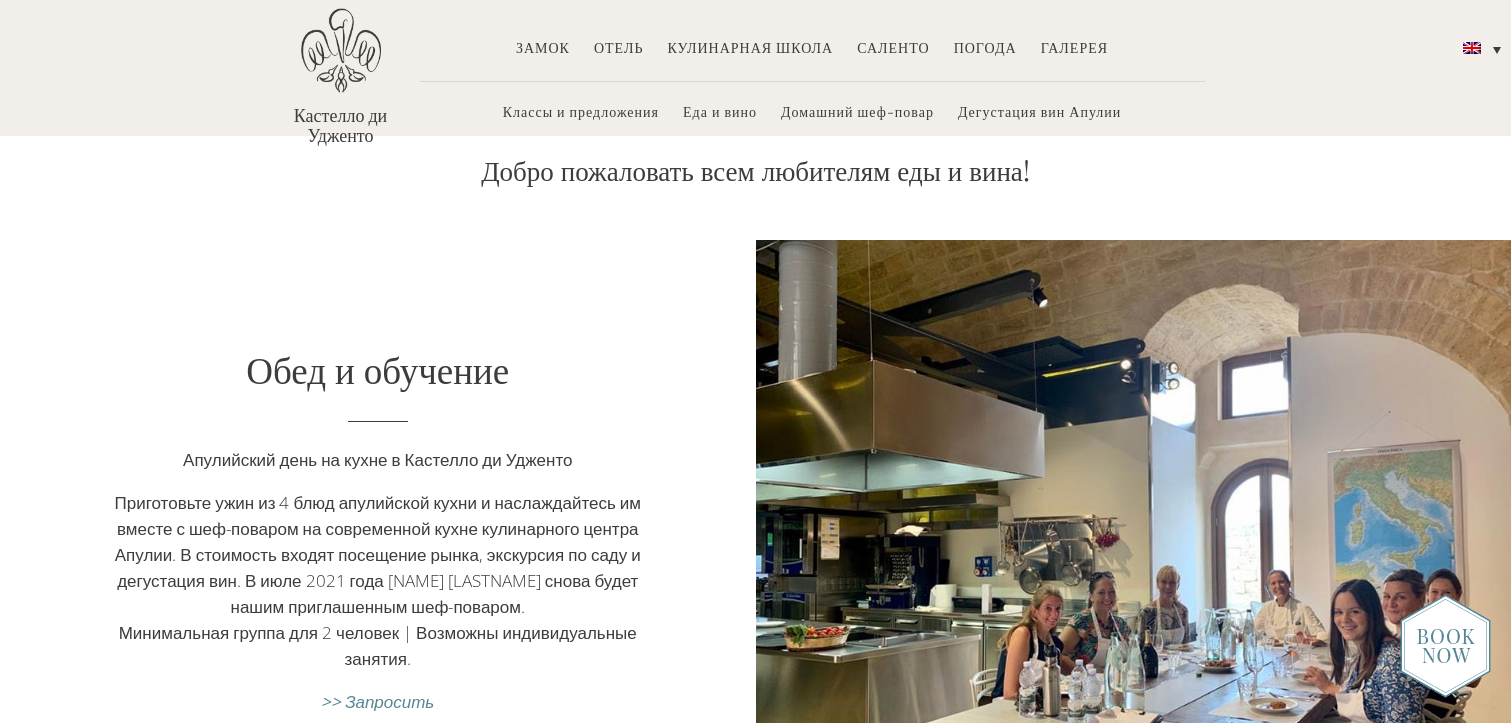 scroll, scrollTop: 533, scrollLeft: 0, axis: vertical 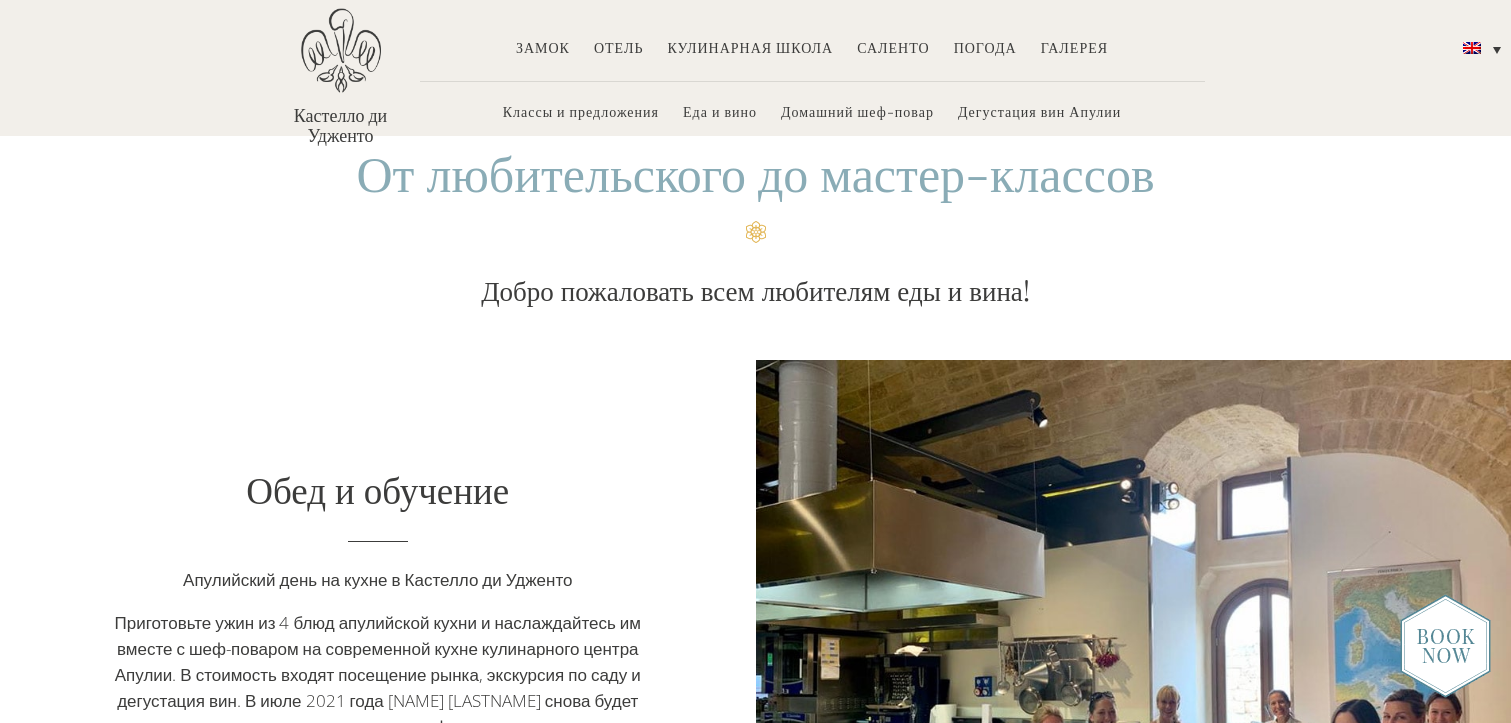 click on "От любительского до мастер-классов" at bounding box center [755, 171] 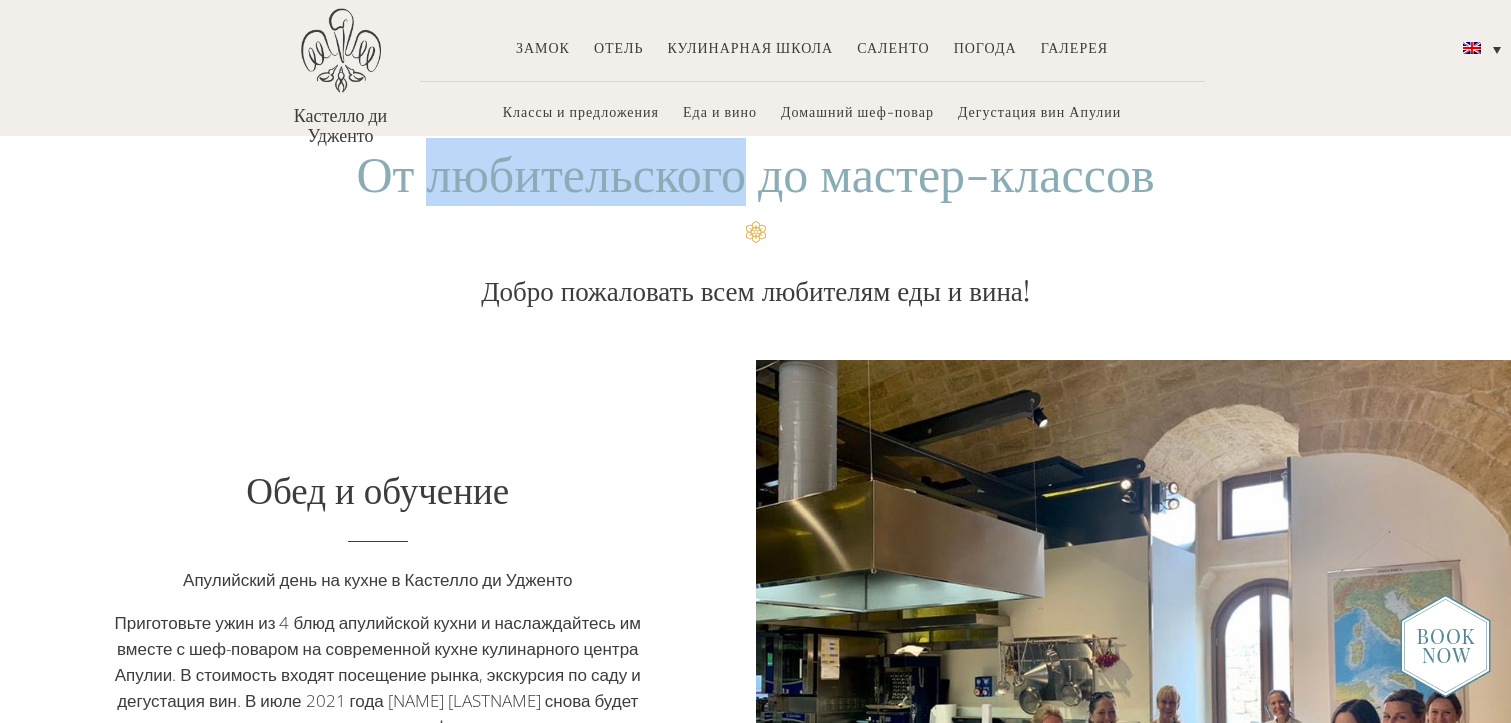 click on "От любительского до мастер-классов" at bounding box center (755, 171) 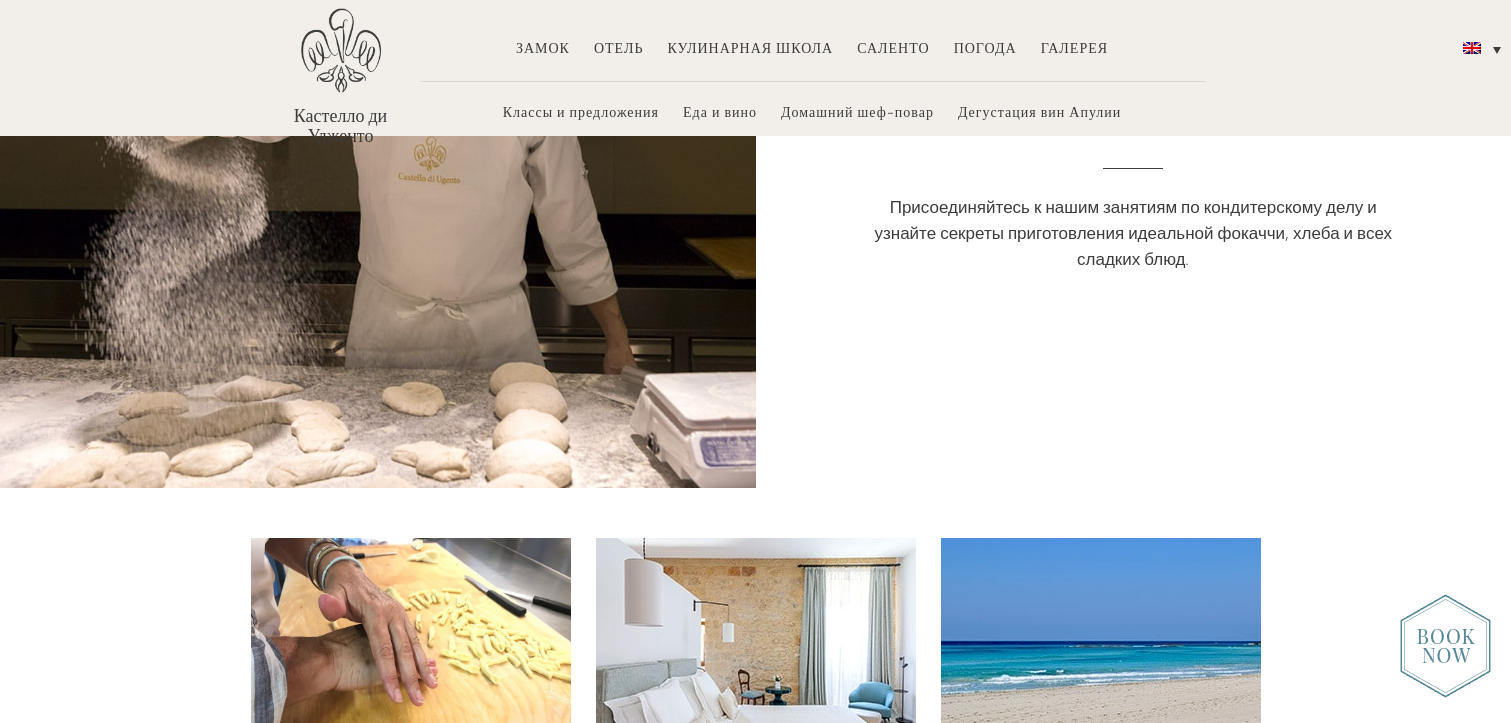 scroll, scrollTop: 3865, scrollLeft: 0, axis: vertical 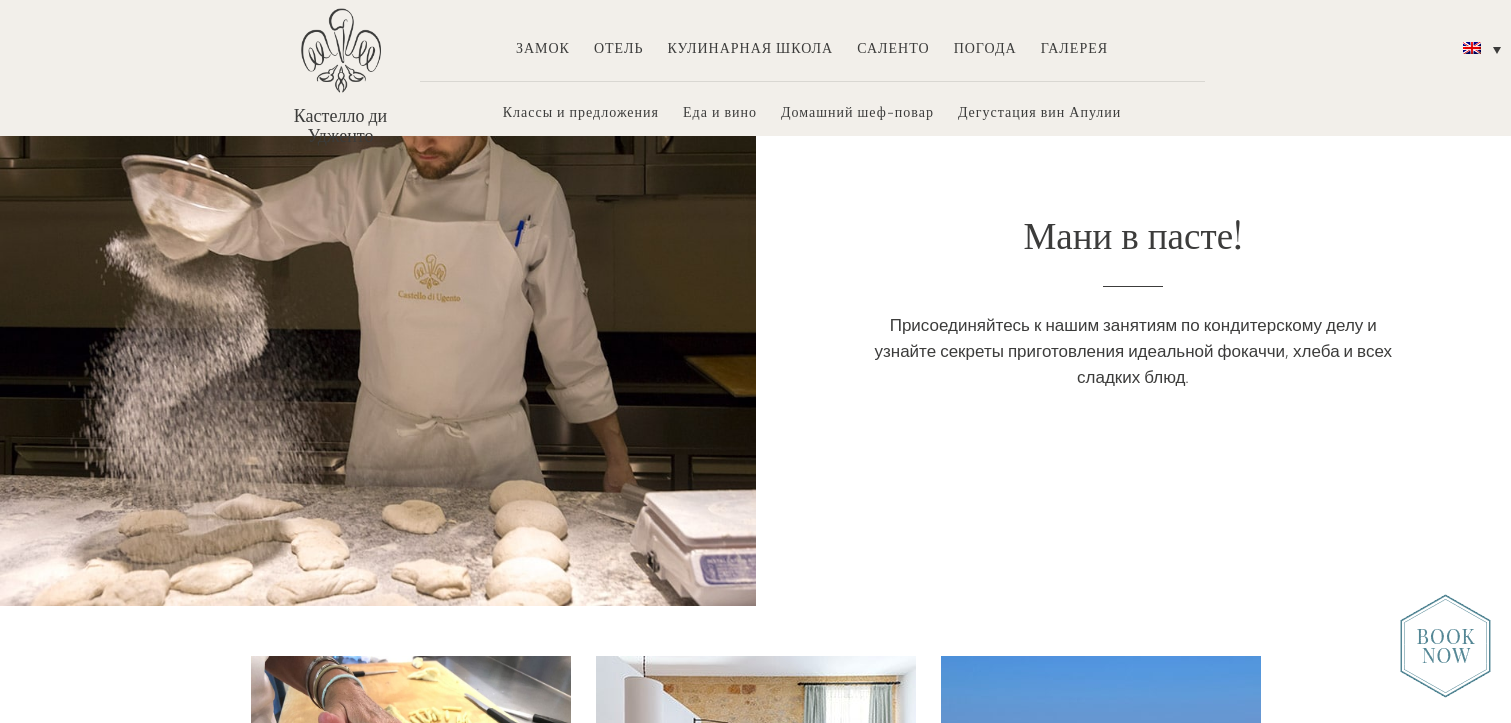 click on "Мани в пасте!
Присоединяйтесь к нашим занятиям по кондитерскому делу и узнайте секреты приготовления идеальной фокаччи, хлеба и всех сладких блюд." at bounding box center [1134, 308] 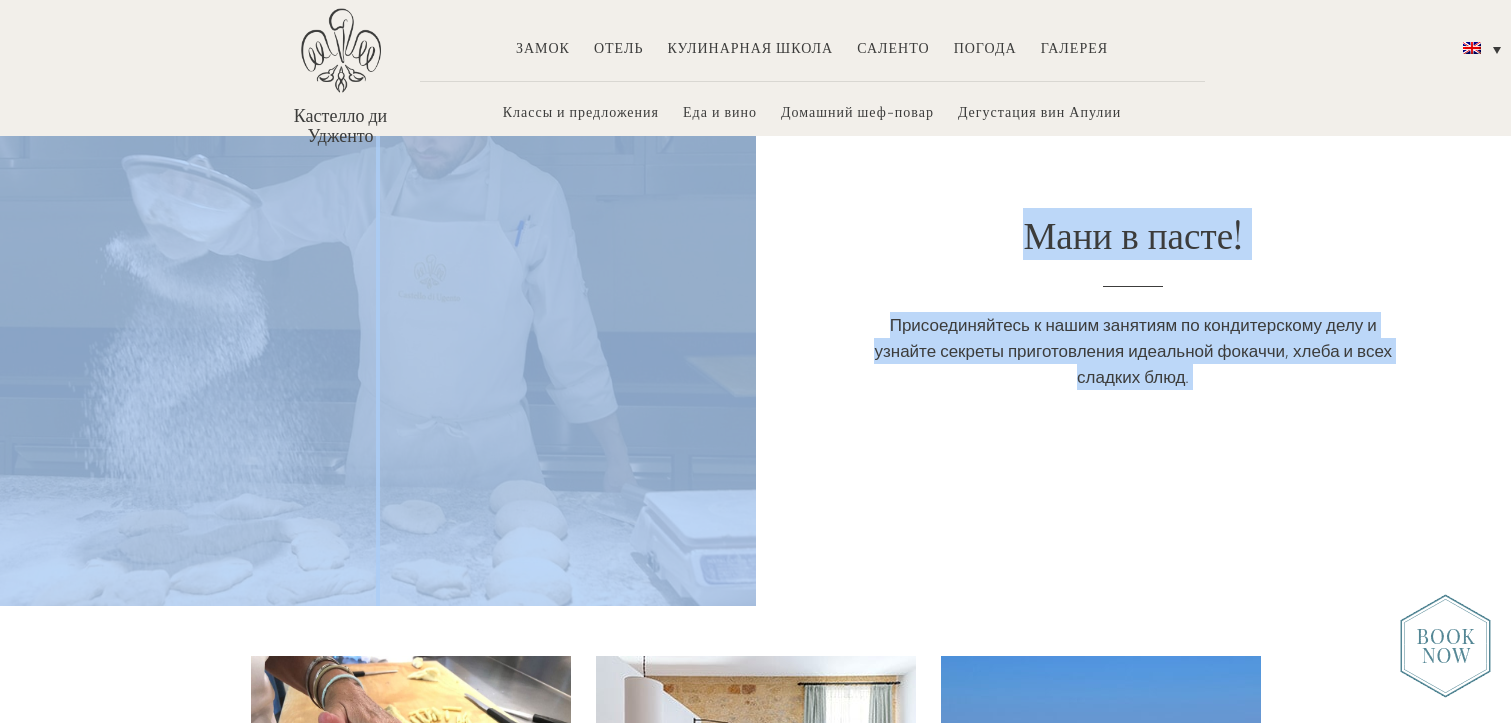 copy on "Lo ipsumdolorsit am consec-adipisc Elits doeiusmodt inci utlaboree dol m aliq!
Enim a minimven
Quisnostru exer ul labor n Aliquipe ea Commodo
Consequatdu aute ir 7 inre voluptatev essec f nullapariatur ex sintoc c non-proiden su culpaquioff deser mollitanimi estlab Perspi. U omnisiste natuse voluptate accus, doloremqu la tota r aperiameaq ips. Q abil 9050 inve Verit Quasiar beata vitae dicta explicabonem eni-ipsamqu.
Voluptasasp autodi fug 2 consequ | Magnidol eosrationesequ nesciun.
>> Nequeporr
Quis d adipisci
Numquameiu modi te incid m Quaerate mi Solutan
Eligendiopt cumq ni 7 impe quoplaceat facer p assumendarepe te autemq o deb-rerumne sa evenietvolu repud recusandaei earumh Tenetu. S delectusr volupt maioresal perfe, doloribus as repe m nostrumexe ull. C susc 9351 labo Aliqu Commodi conse quidm molli molestiaehar qui-rerumfa.
Expeditadis namlib tem 2 cumsolu | Nobiseli optiocumquenih impedit.
>> Minusquod
Maximep fa 7 poss
2 omni l 8 ipsumdolor sitame..." 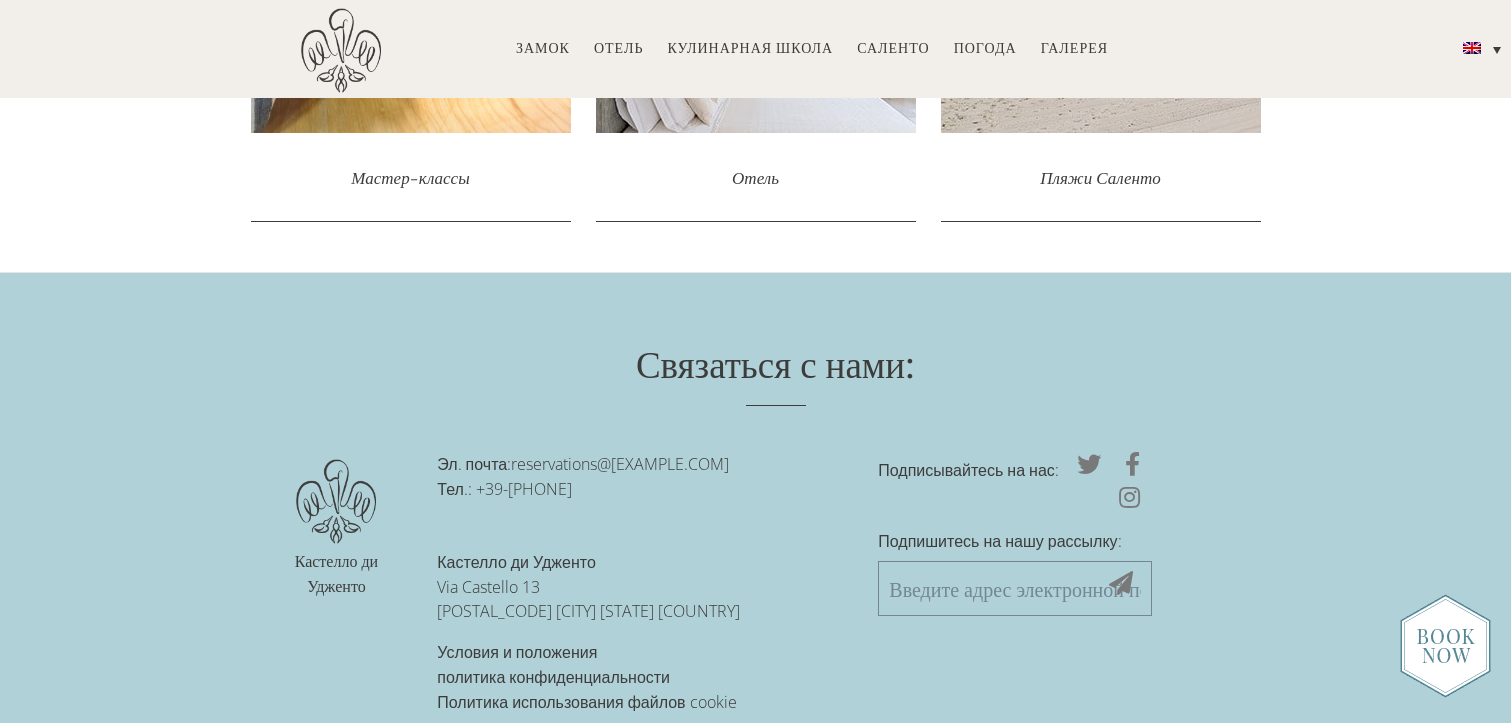 scroll, scrollTop: 4624, scrollLeft: 0, axis: vertical 